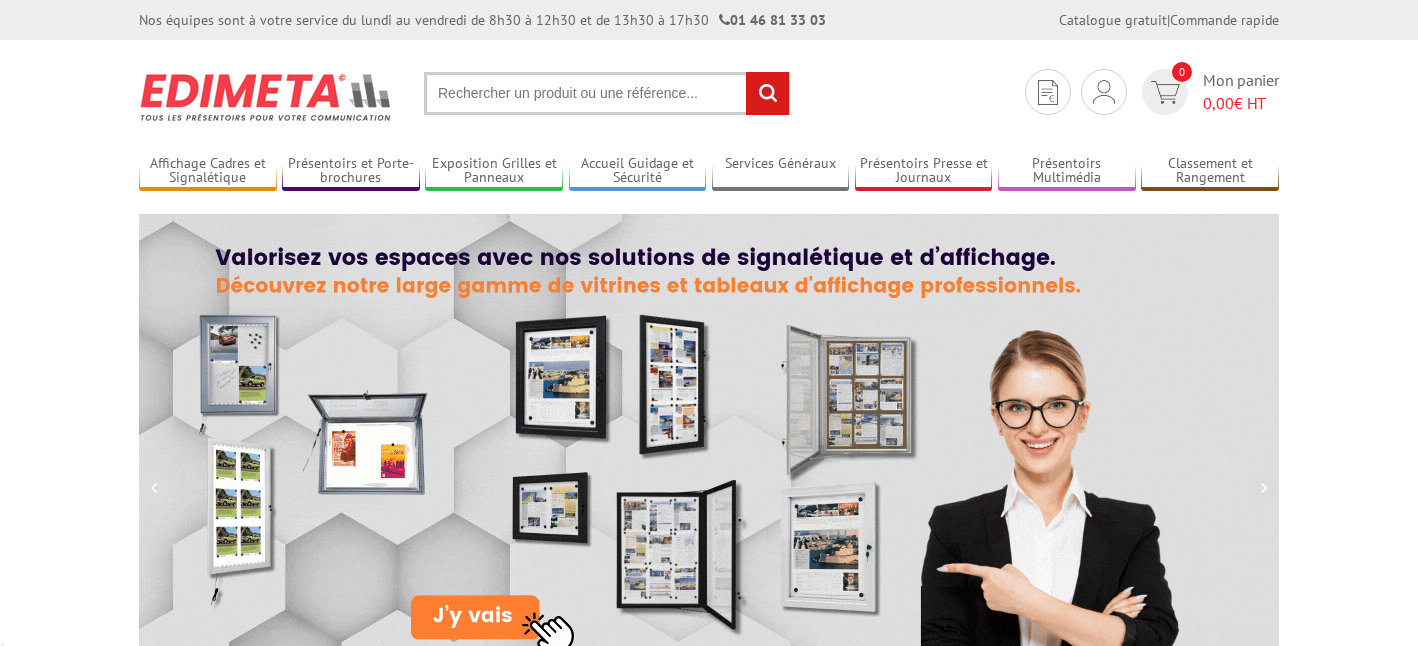 scroll, scrollTop: 0, scrollLeft: 0, axis: both 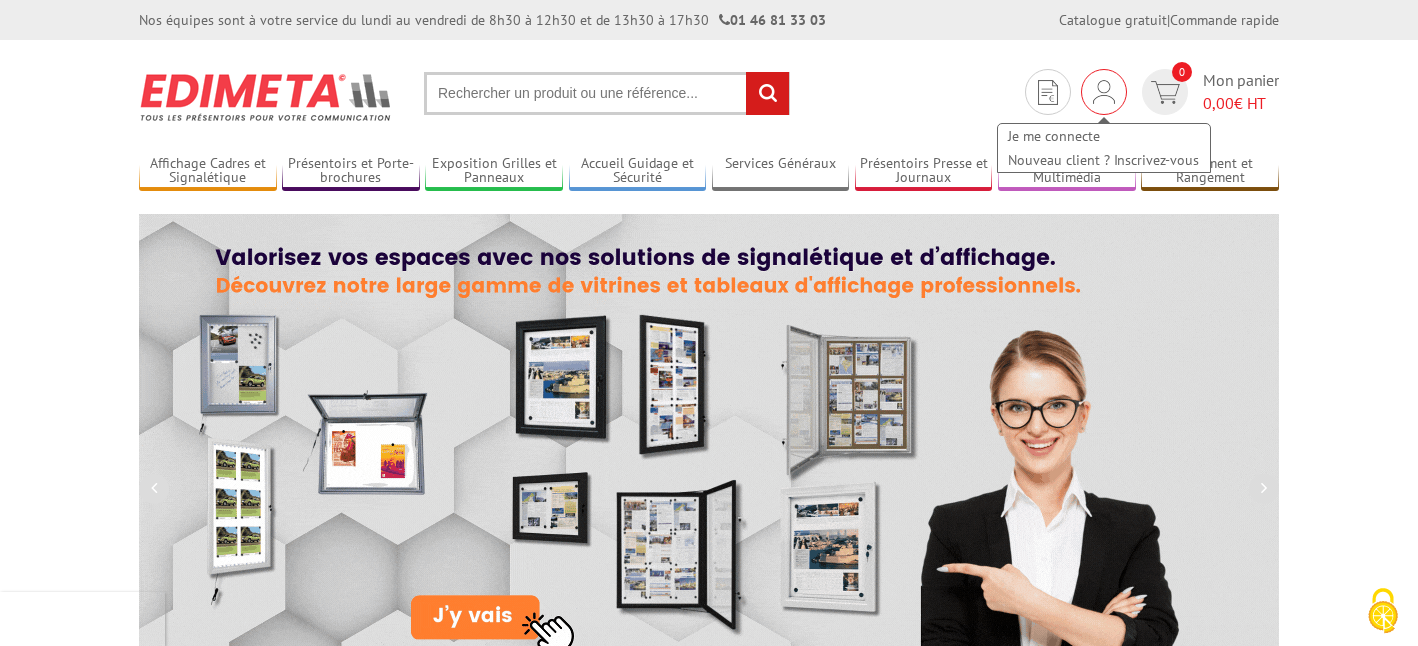 click at bounding box center [1104, 92] 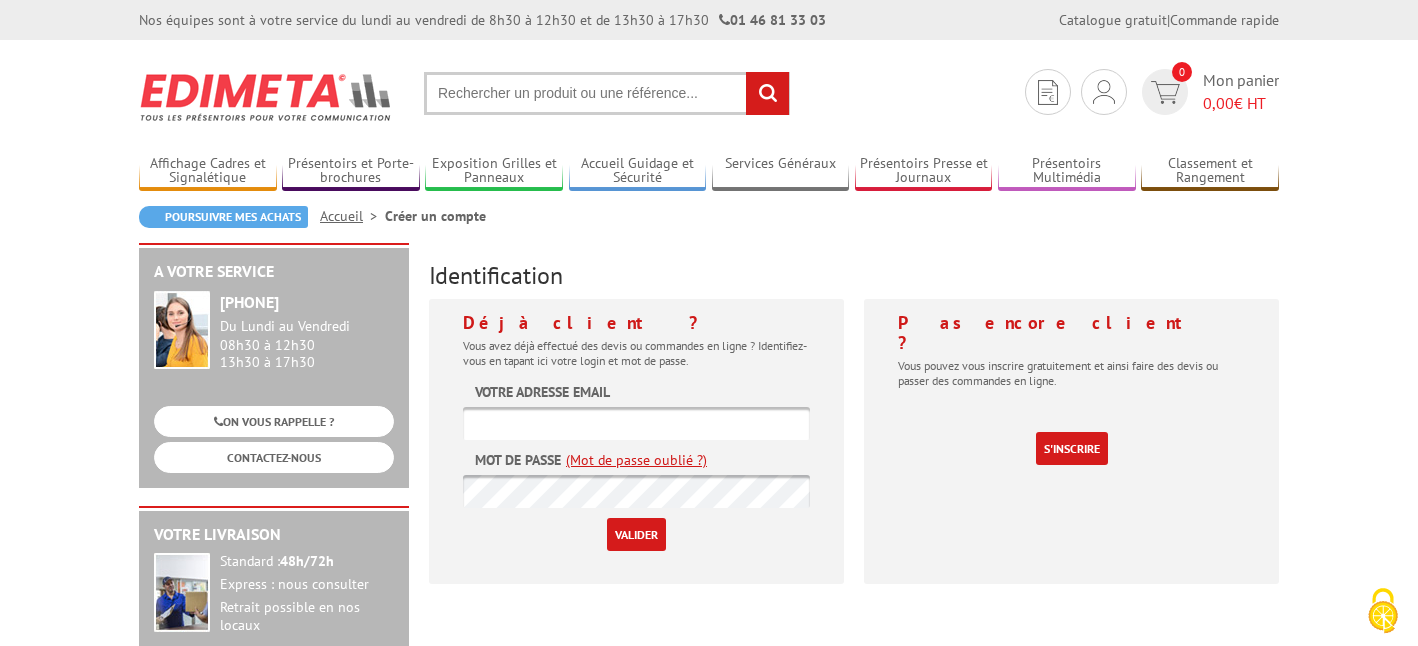 scroll, scrollTop: 0, scrollLeft: 0, axis: both 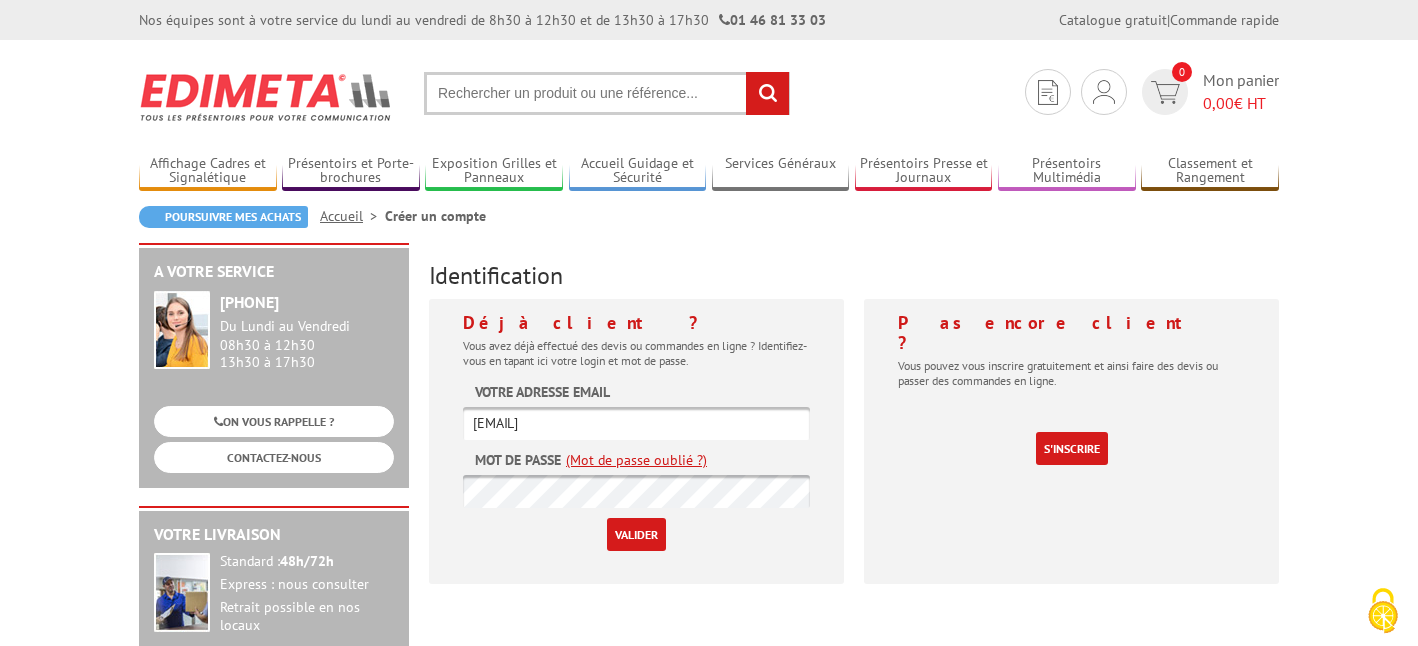 click on "Valider" at bounding box center [636, 534] 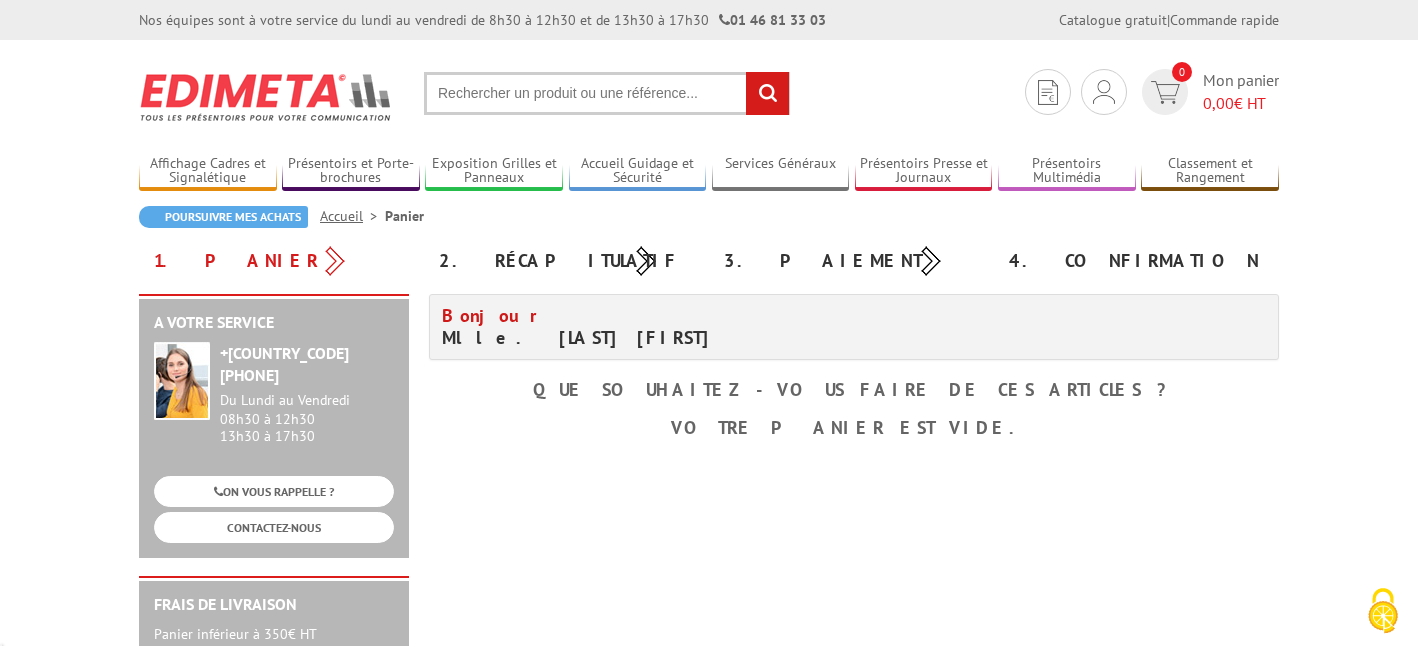 scroll, scrollTop: 0, scrollLeft: 0, axis: both 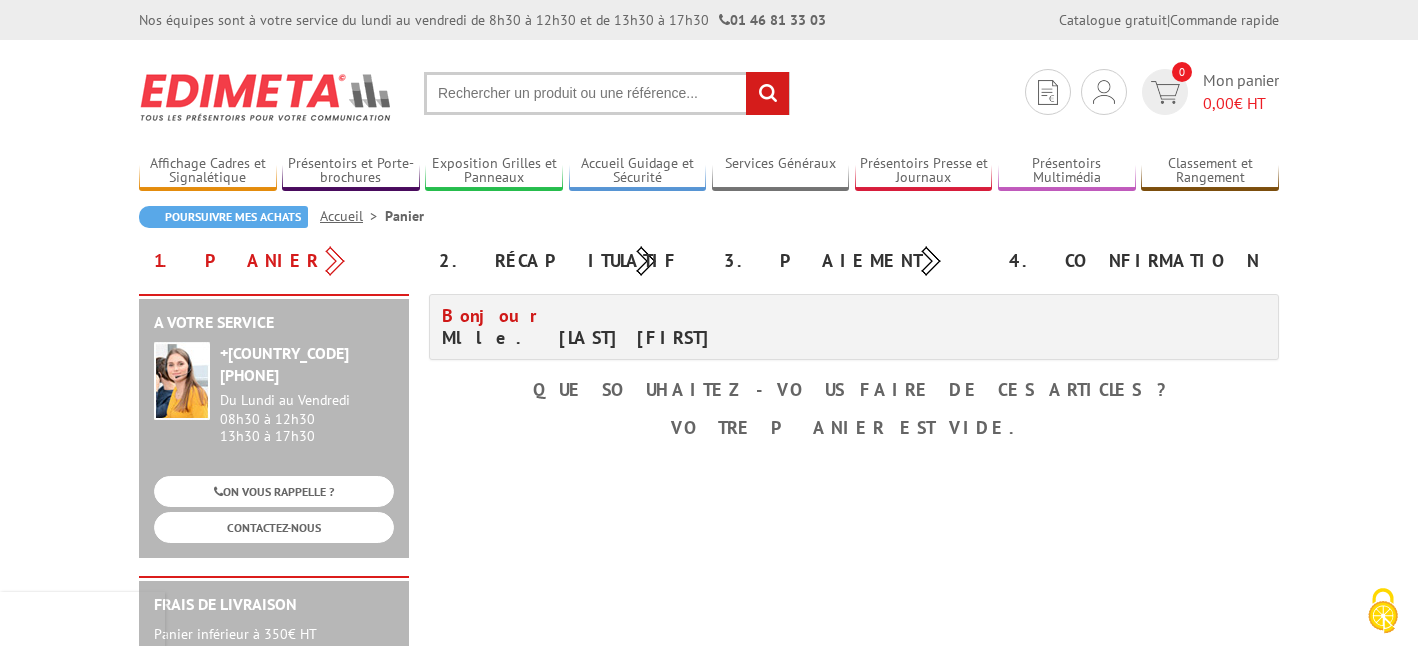 click at bounding box center (607, 93) 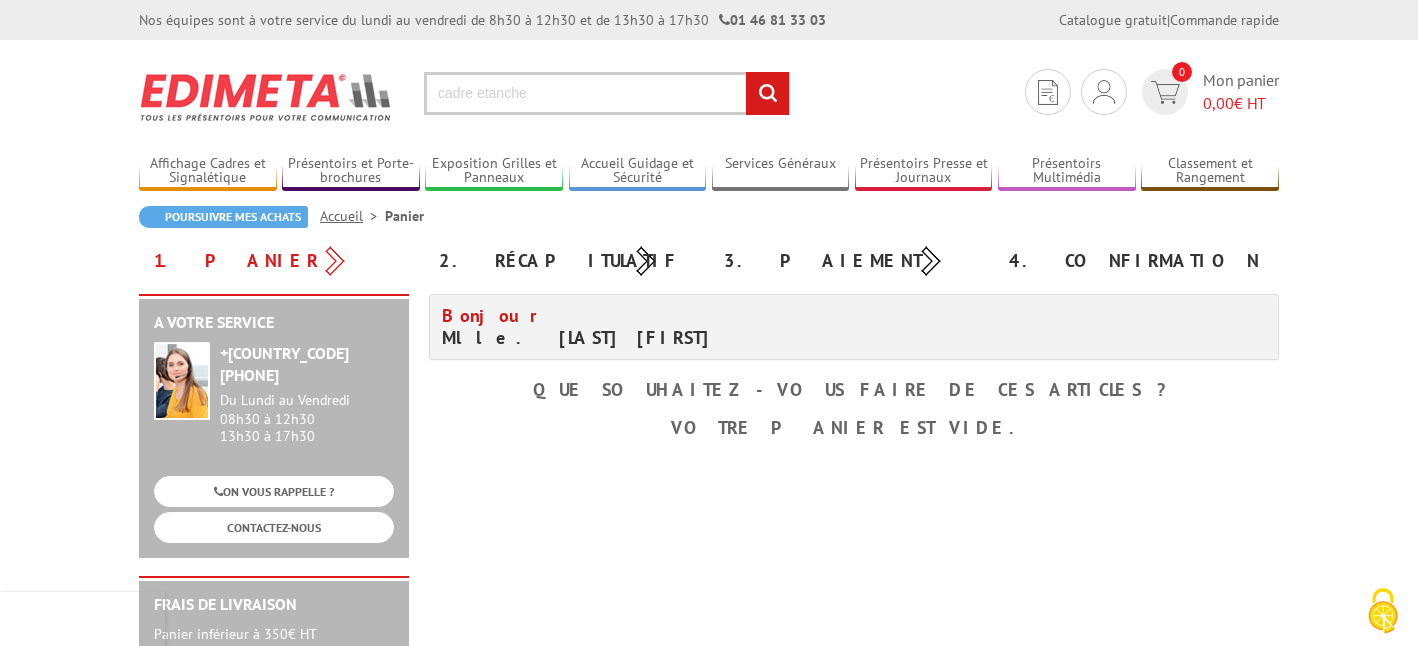 type on "cadre etanche" 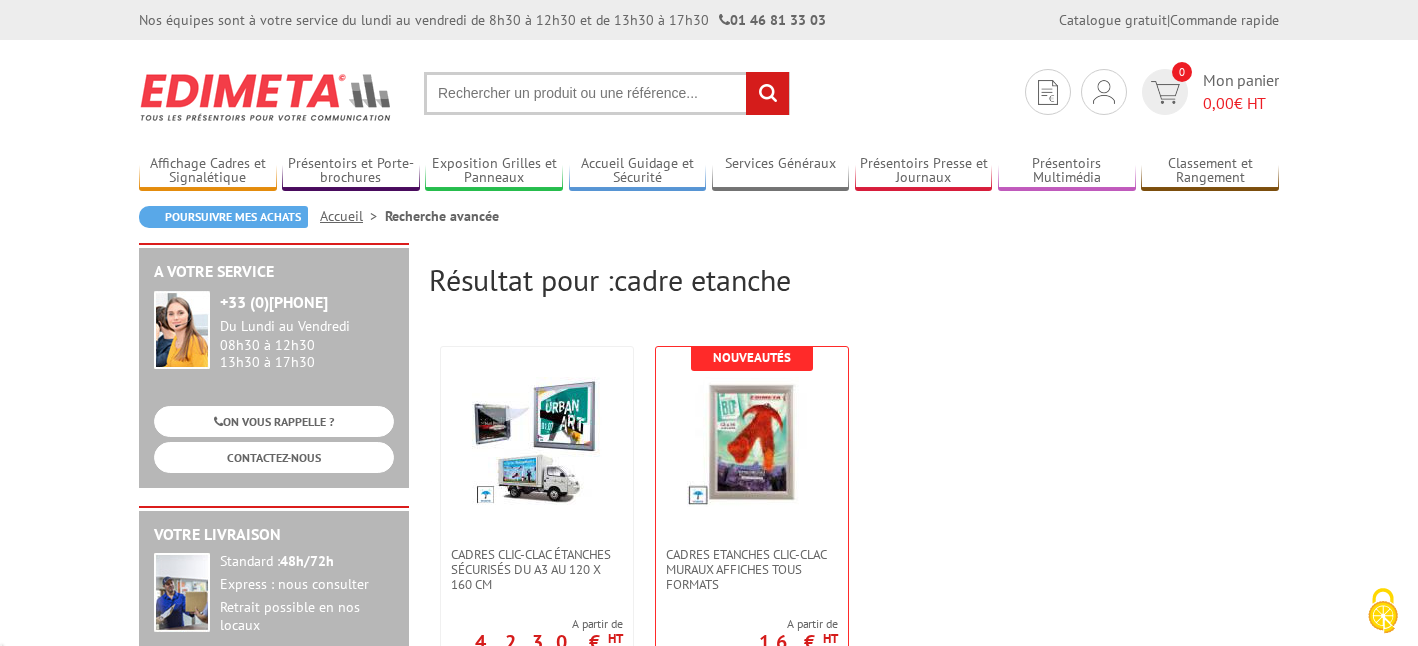 scroll, scrollTop: 0, scrollLeft: 0, axis: both 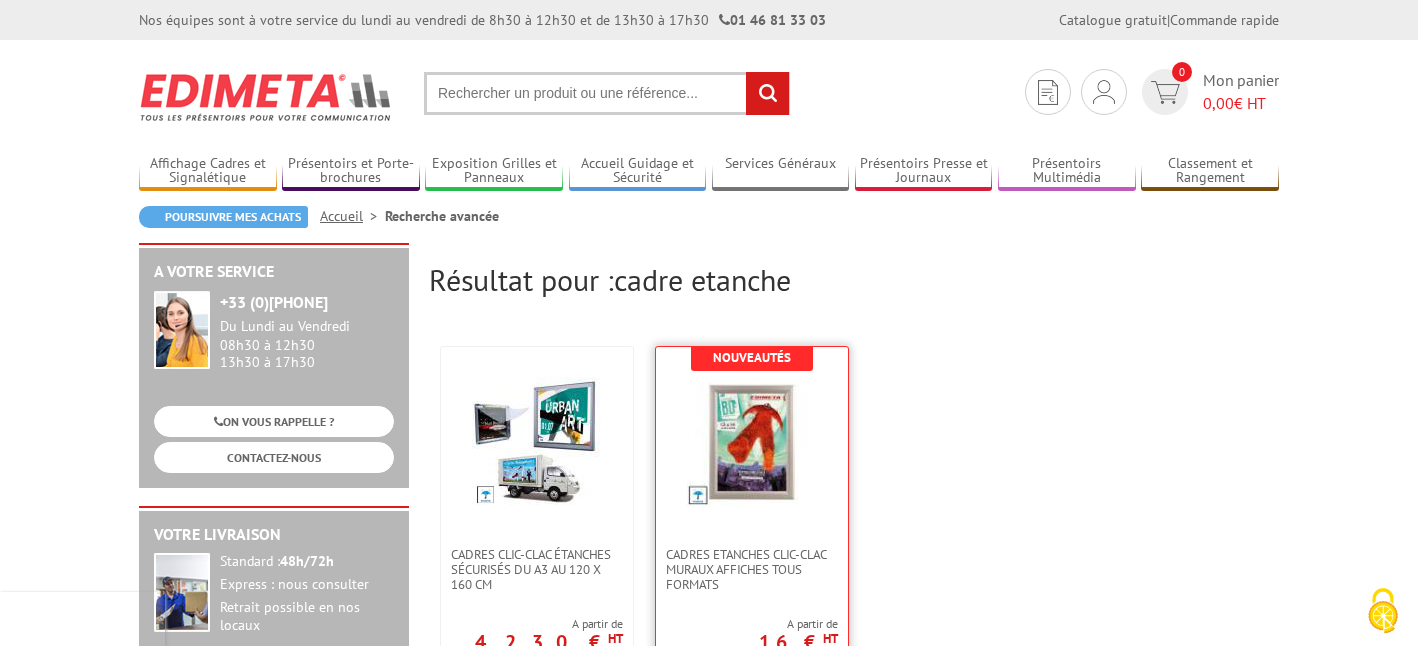 click at bounding box center [752, 442] 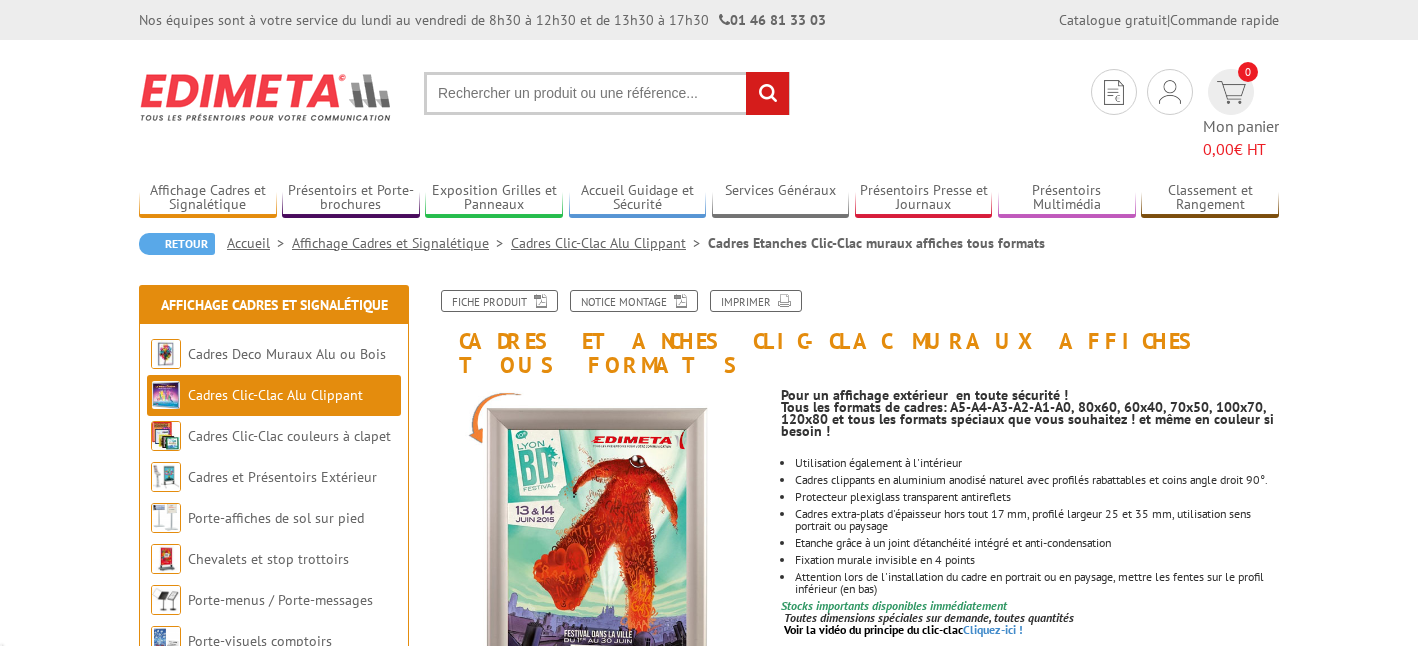 scroll, scrollTop: 0, scrollLeft: 0, axis: both 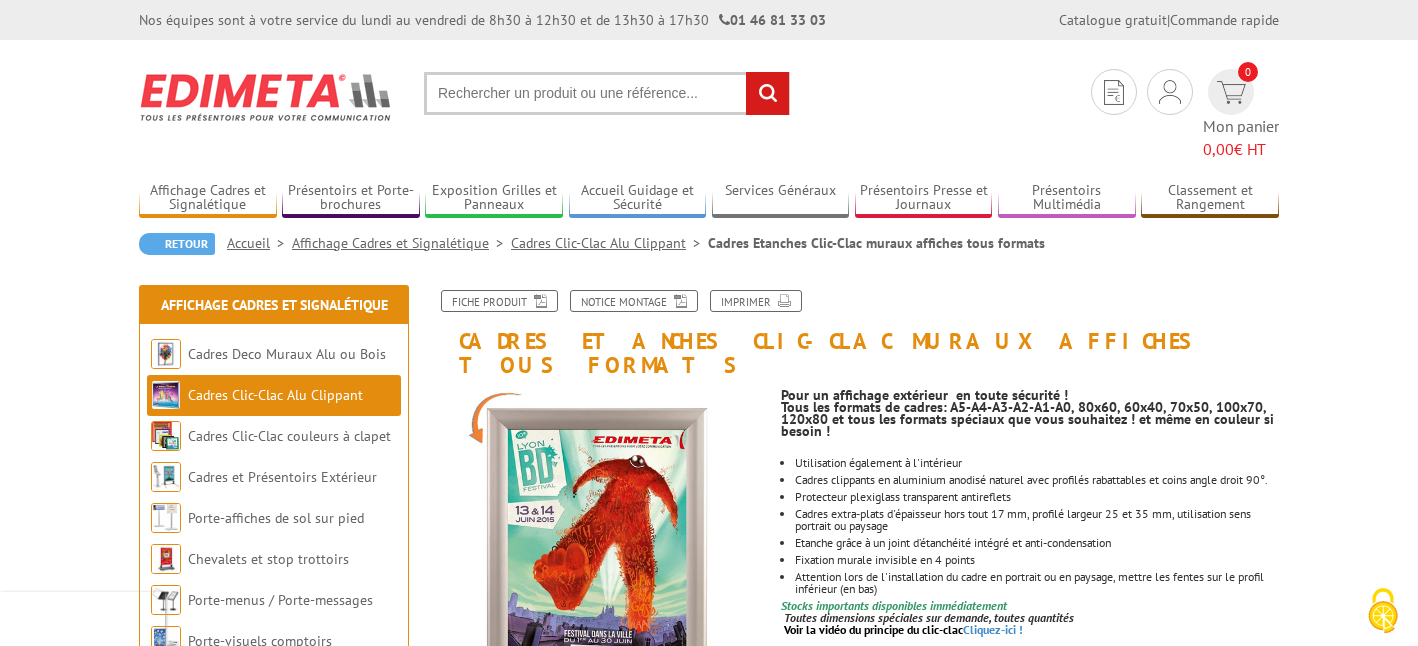 click at bounding box center [607, 93] 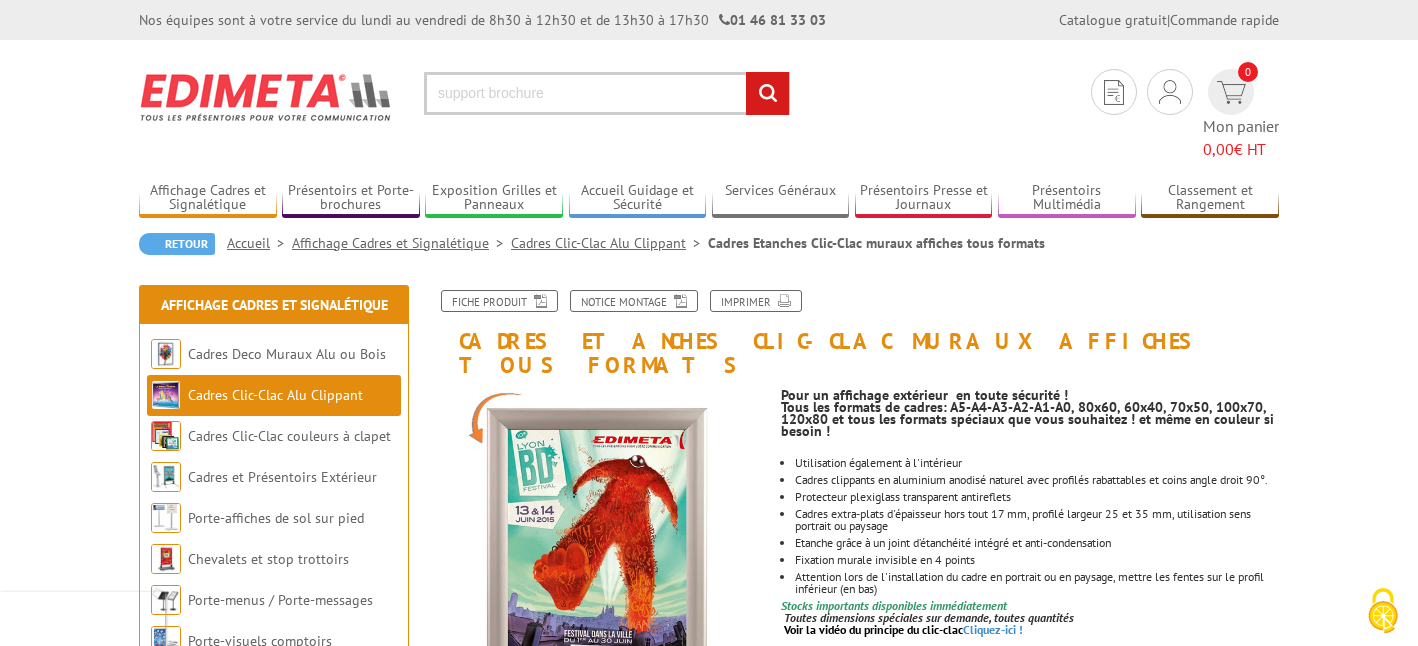 drag, startPoint x: 438, startPoint y: 90, endPoint x: 487, endPoint y: 89, distance: 49.010204 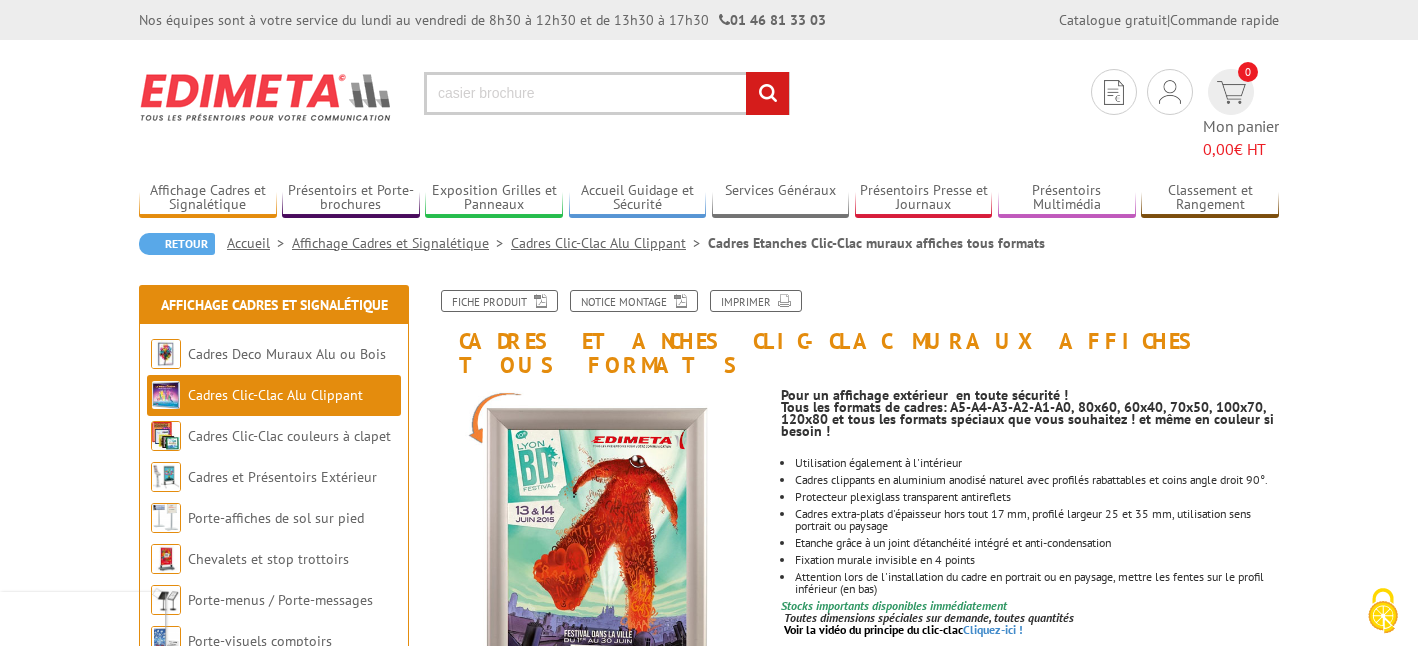 type on "casier brochure" 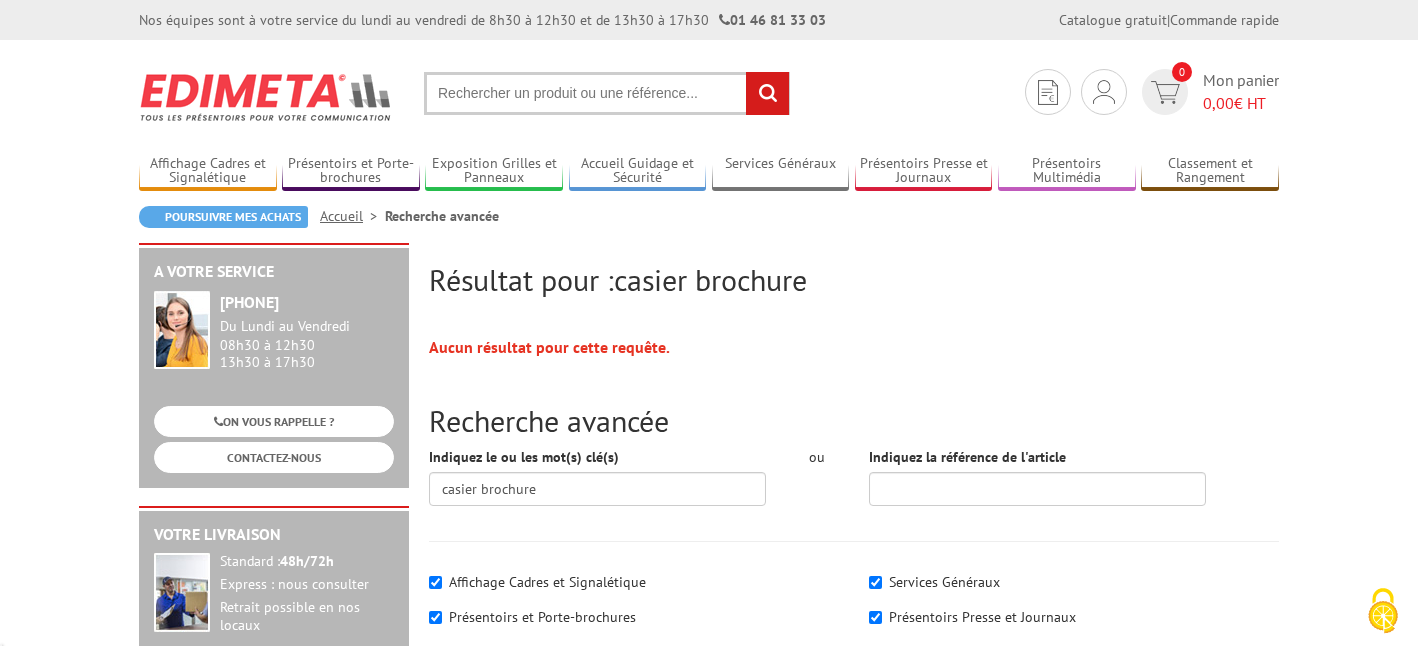 scroll, scrollTop: 0, scrollLeft: 0, axis: both 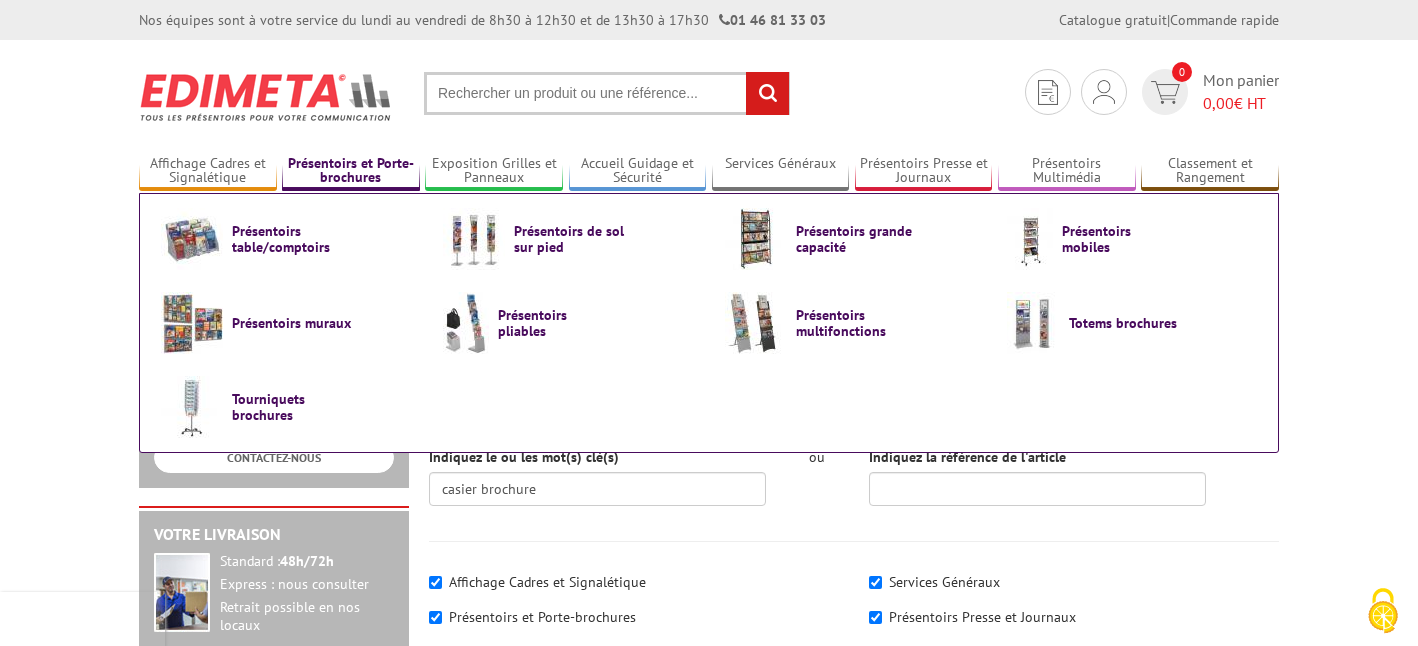 click on "Présentoirs et Porte-brochures" at bounding box center [351, 171] 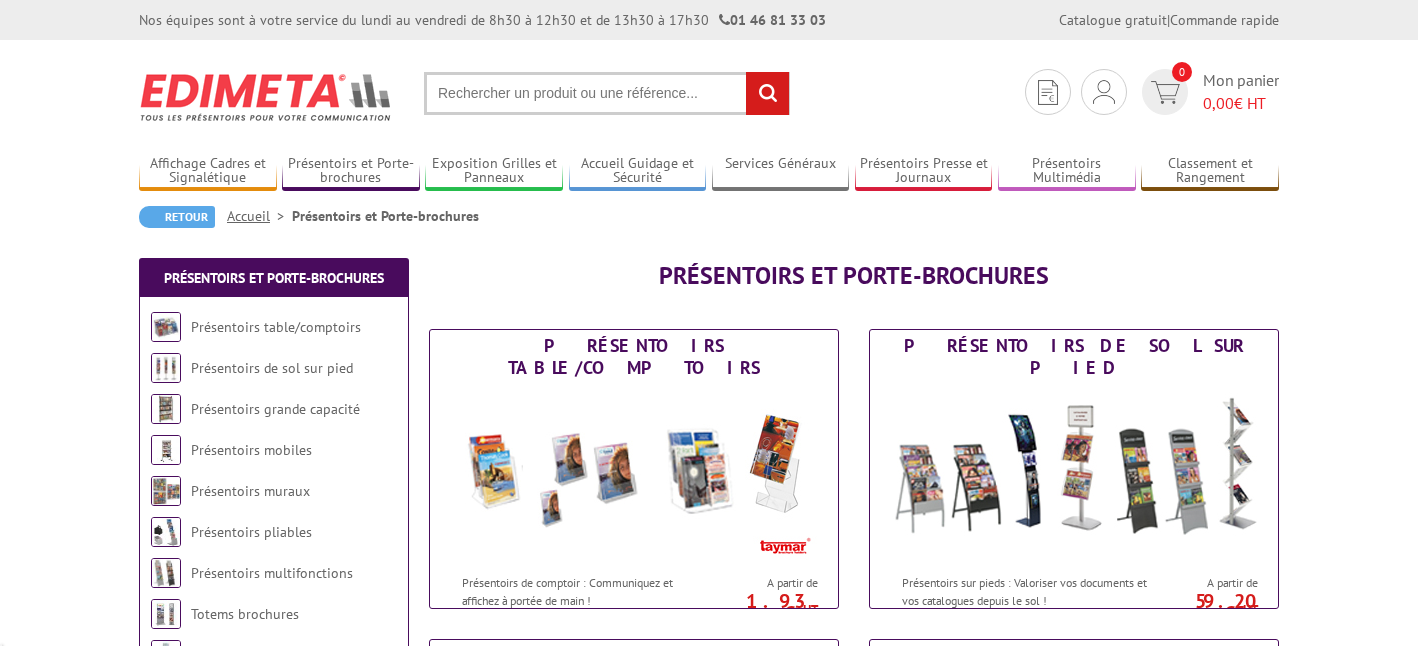 scroll, scrollTop: 0, scrollLeft: 0, axis: both 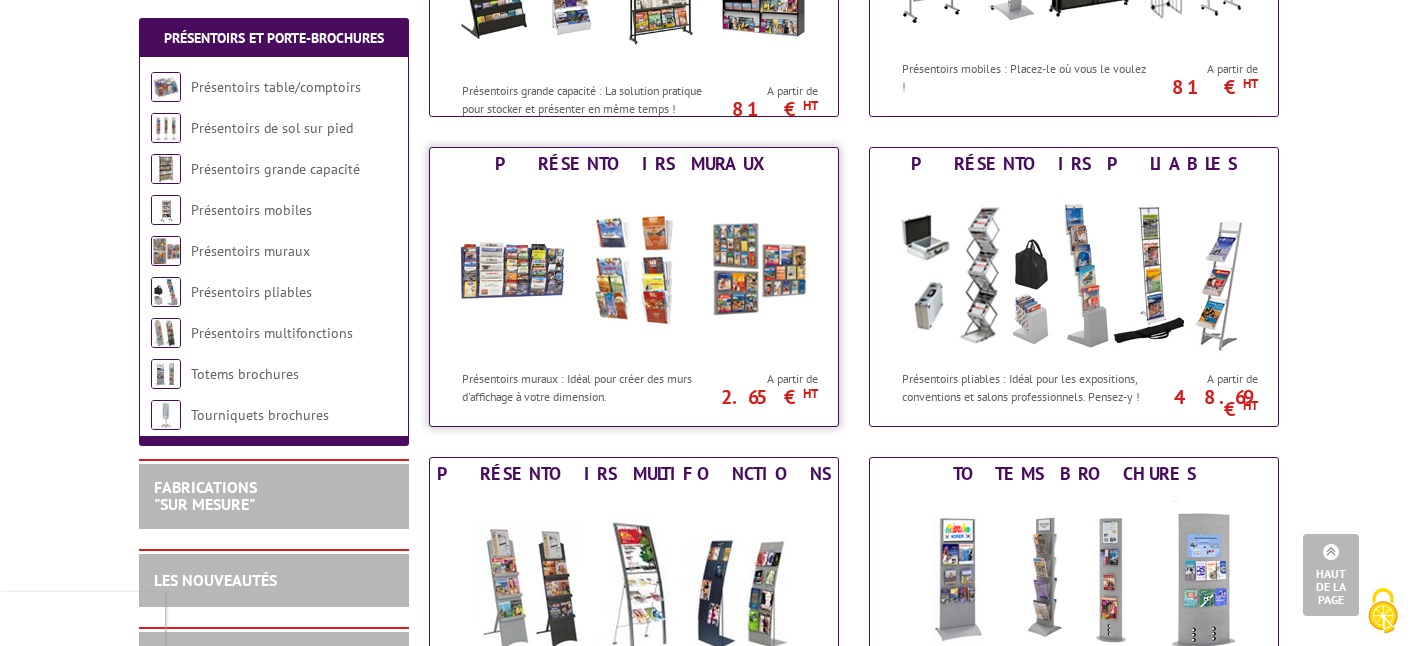 click at bounding box center [634, 270] 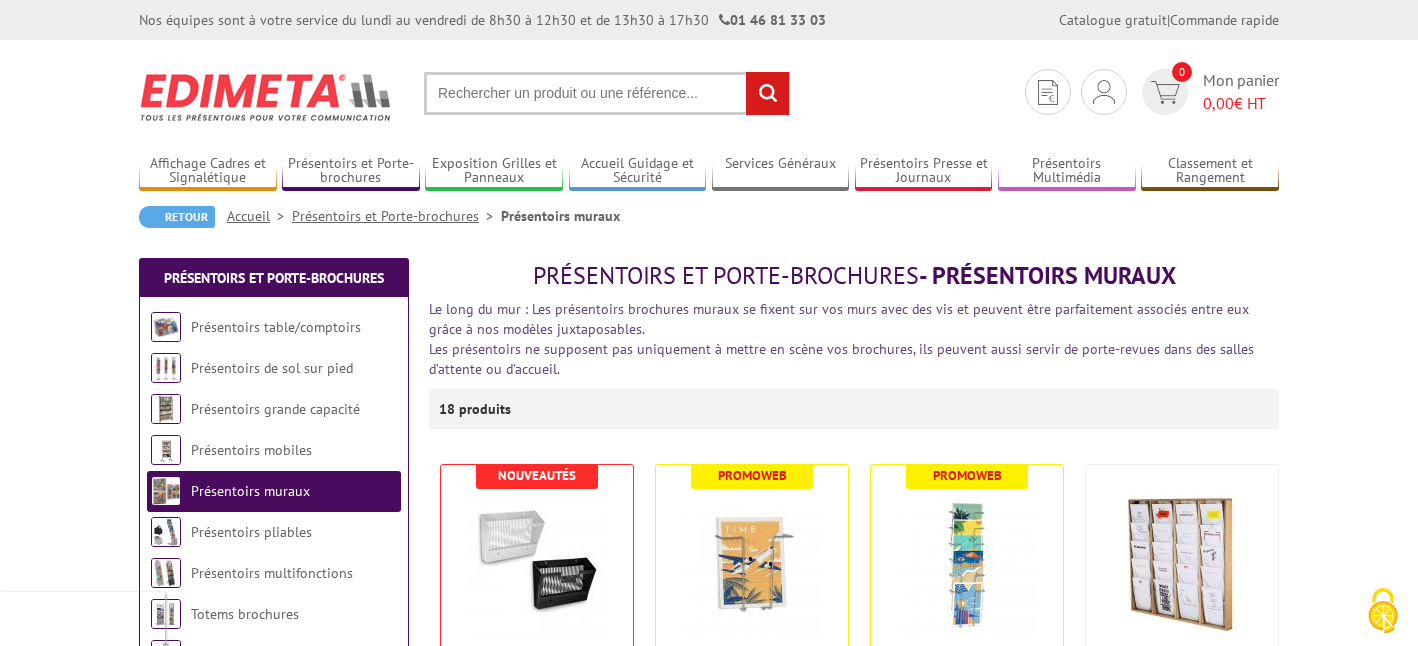 scroll, scrollTop: 0, scrollLeft: 0, axis: both 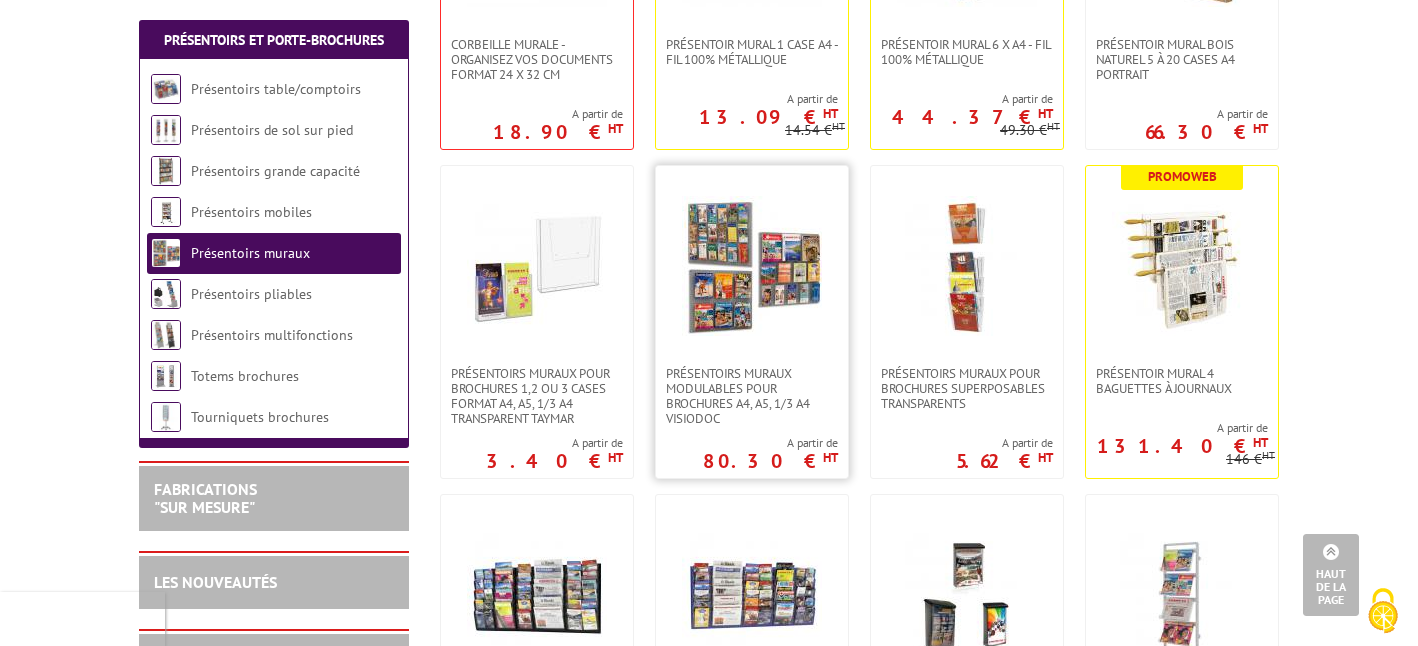 click at bounding box center (752, 266) 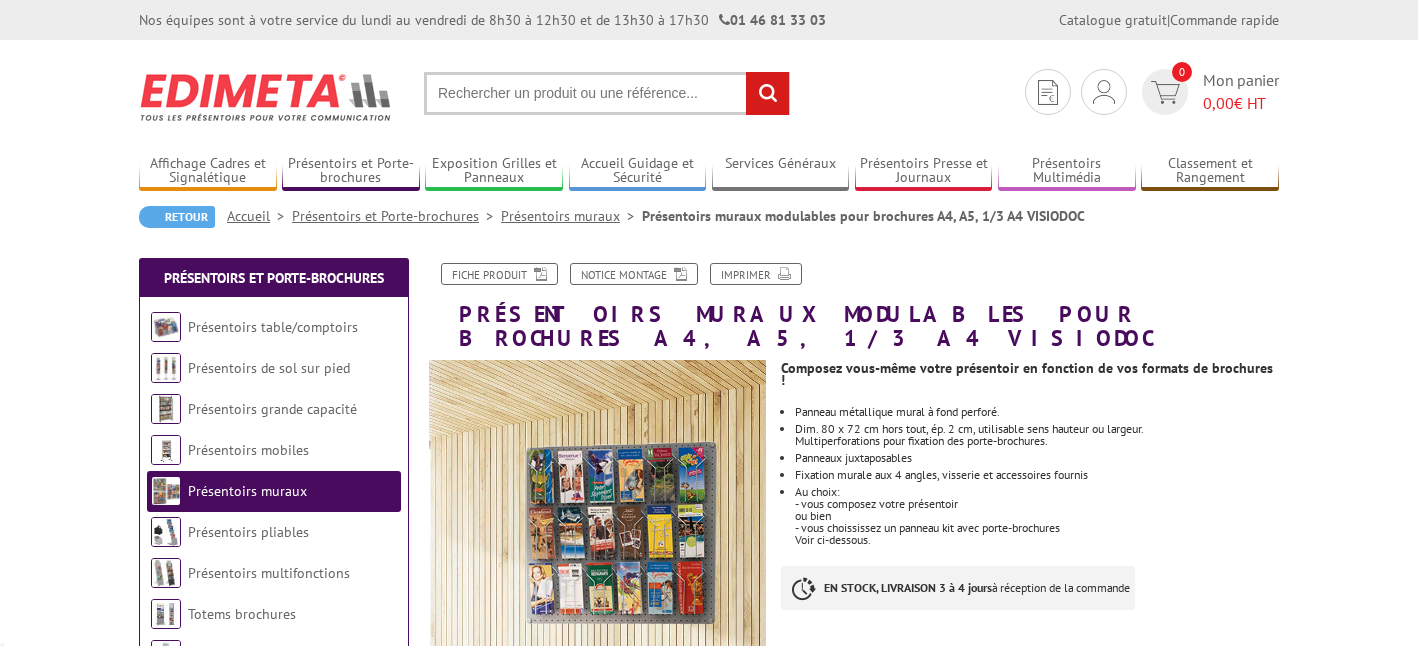 scroll, scrollTop: 0, scrollLeft: 0, axis: both 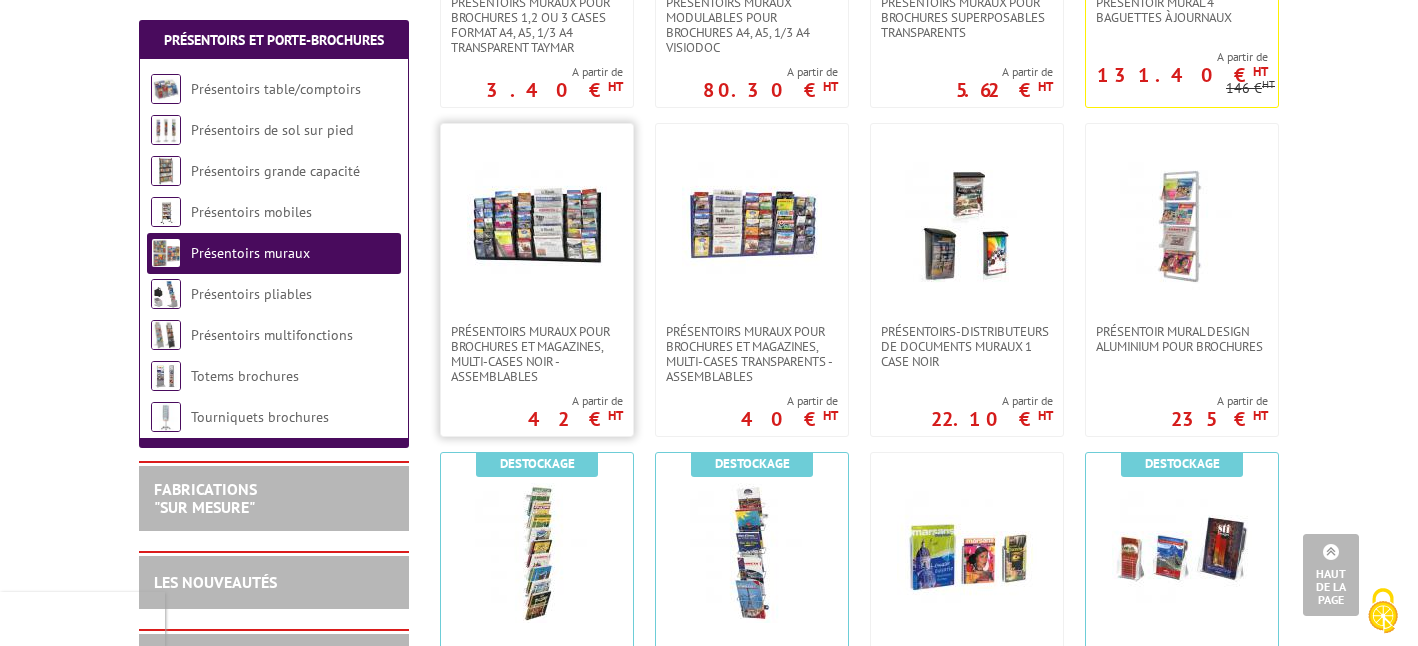 click at bounding box center [537, 224] 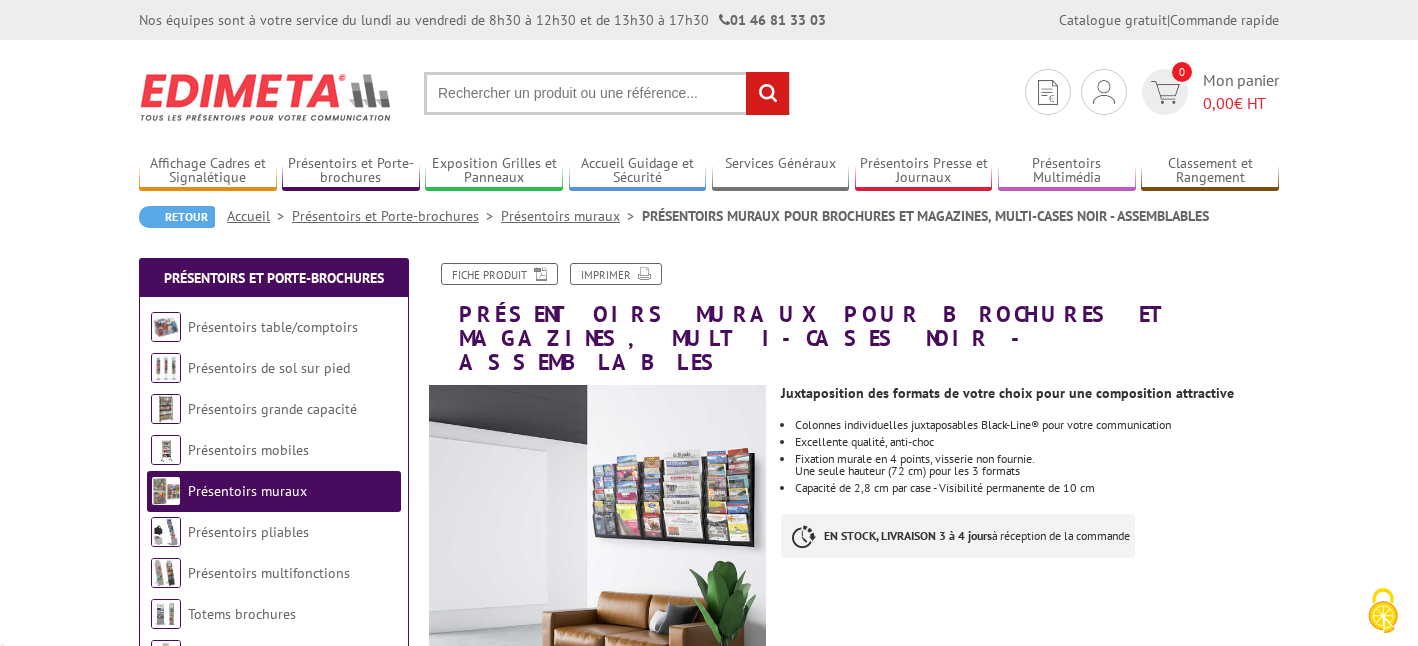 scroll, scrollTop: 0, scrollLeft: 0, axis: both 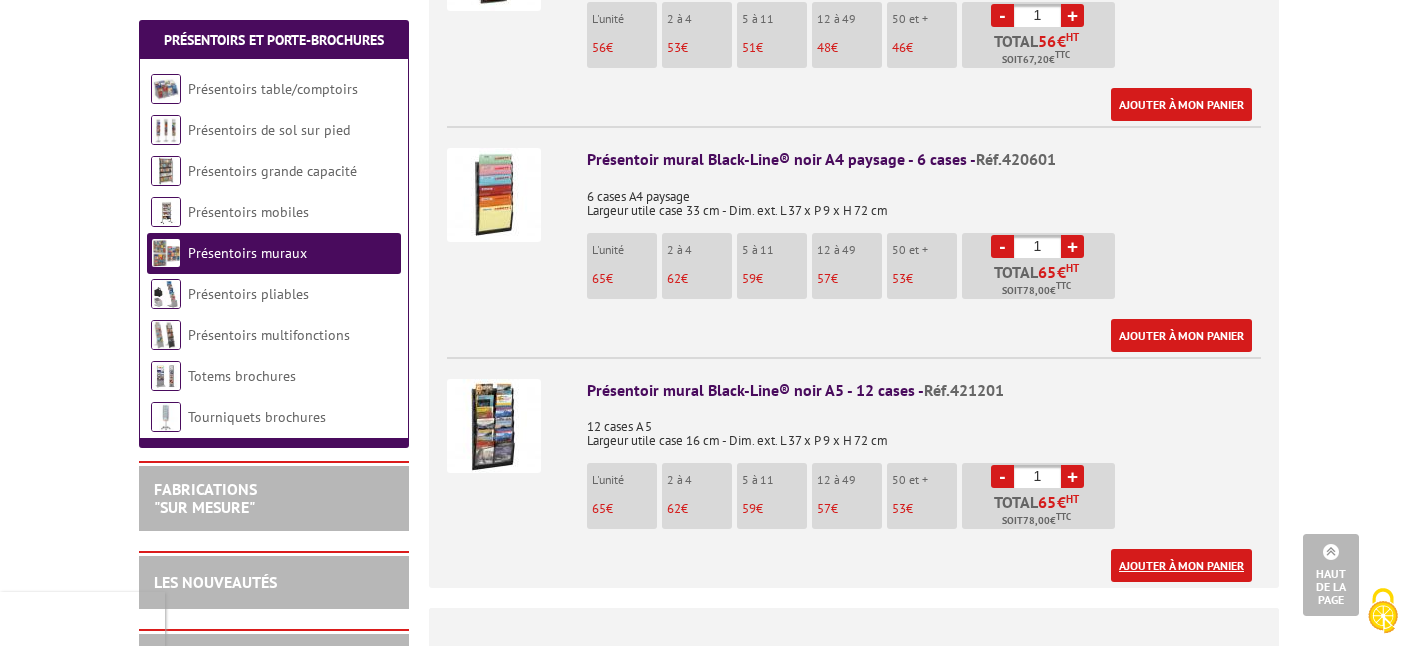 click on "Ajouter à mon panier" at bounding box center [1181, 565] 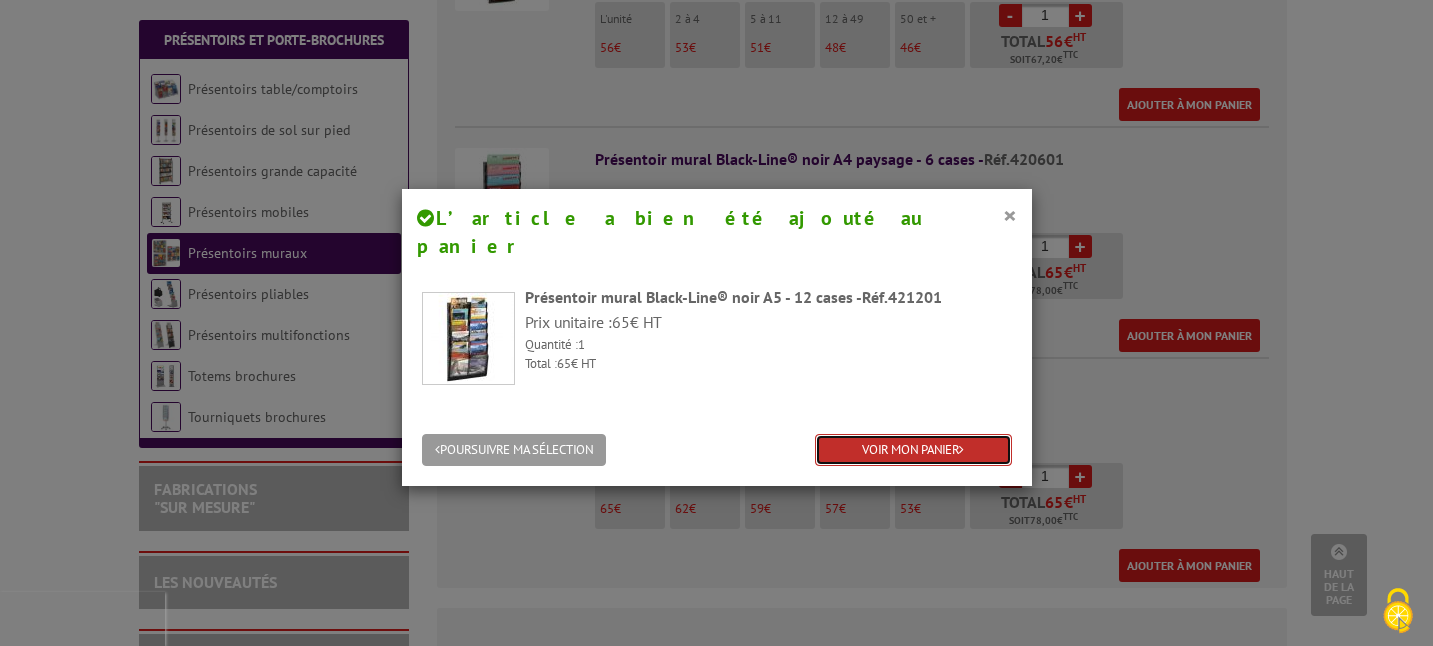 click on "VOIR MON PANIER" at bounding box center [913, 450] 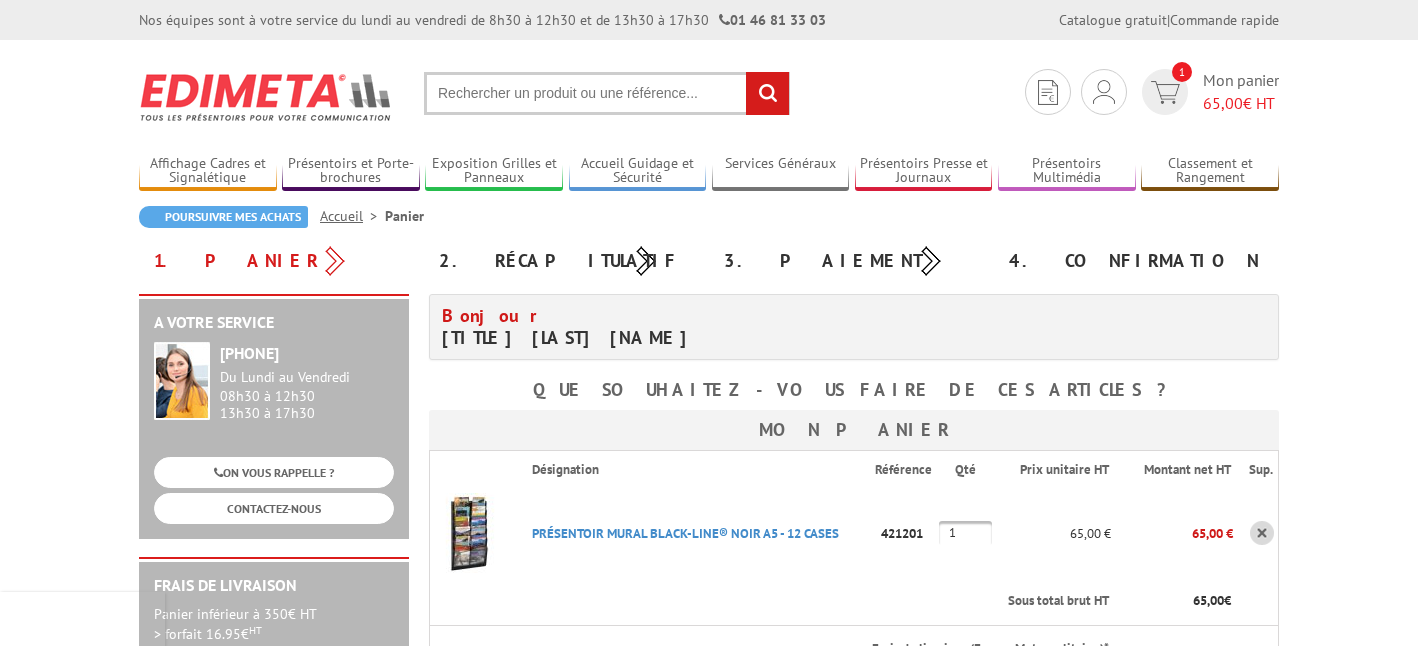 scroll, scrollTop: 0, scrollLeft: 0, axis: both 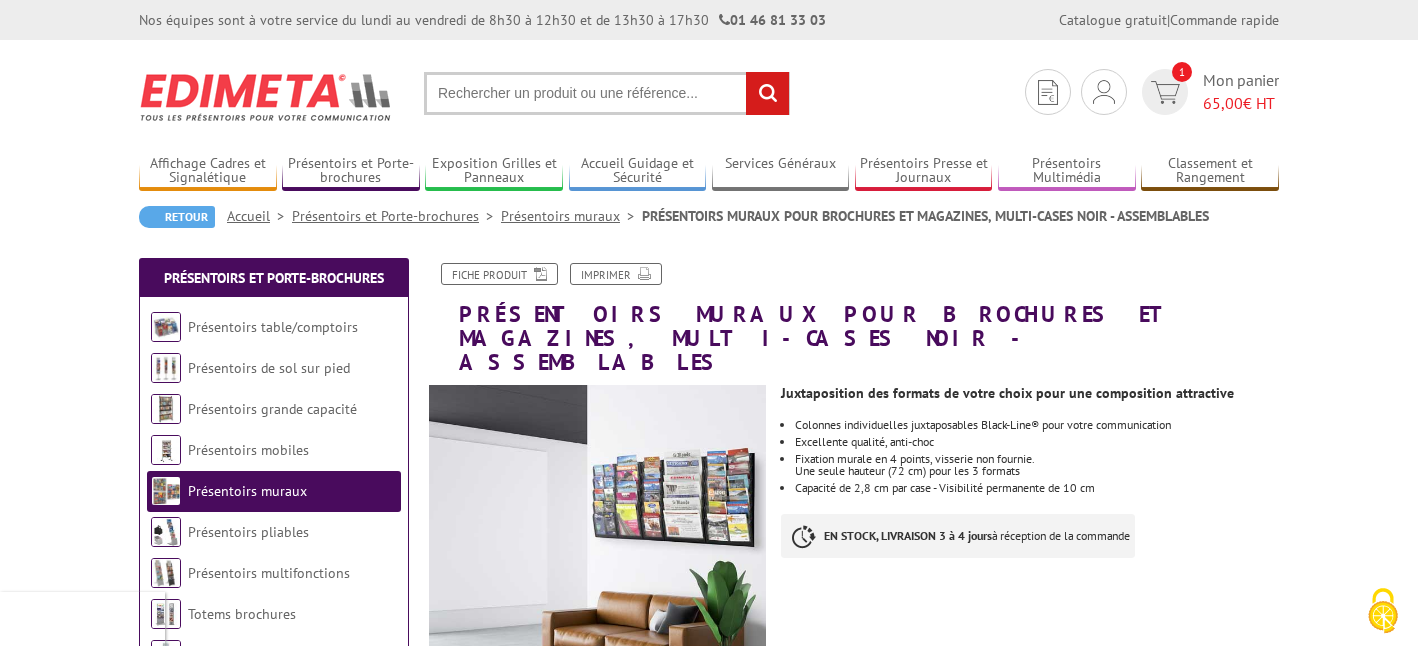 click at bounding box center (607, 93) 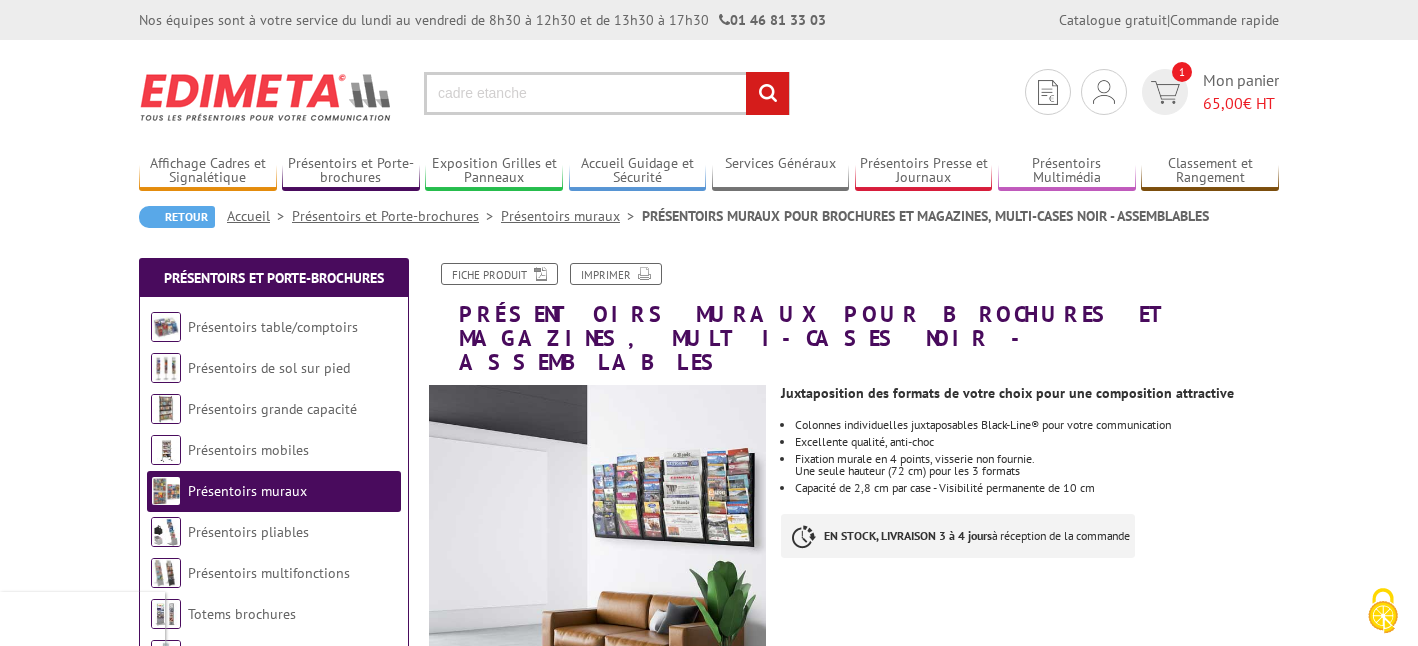 type on "cadre etanche" 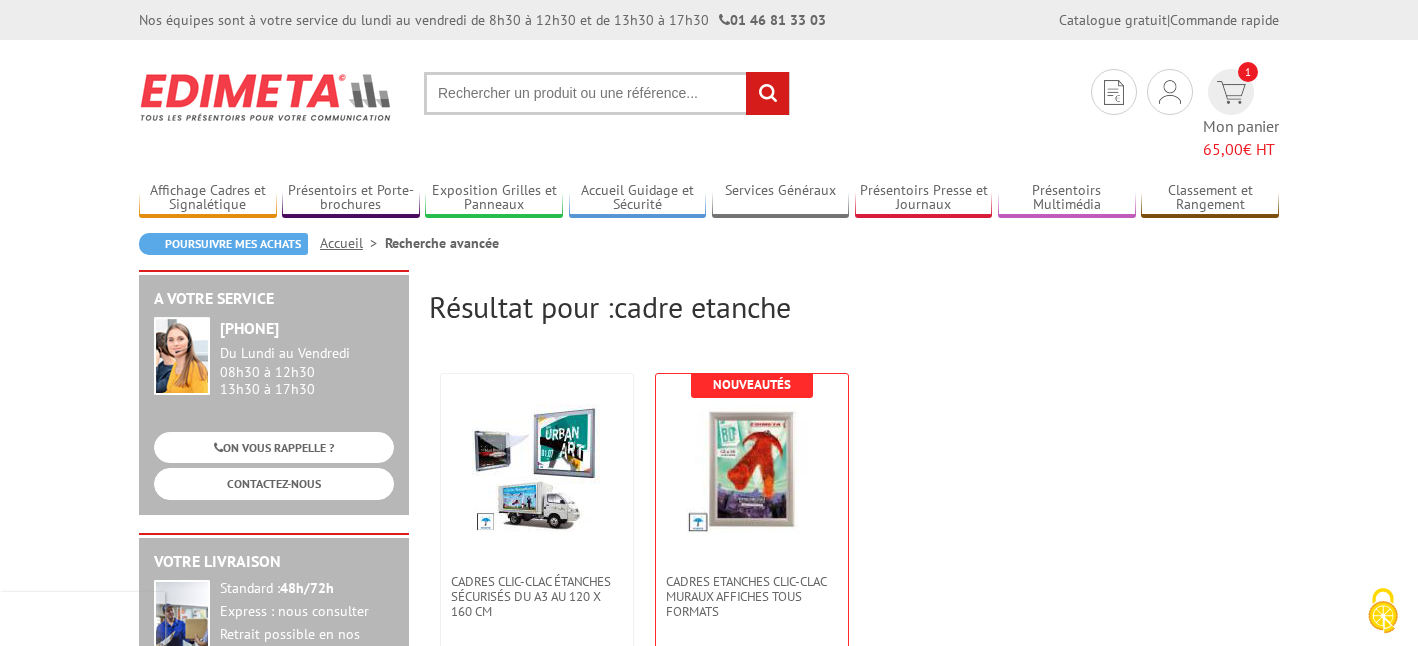 scroll, scrollTop: 0, scrollLeft: 0, axis: both 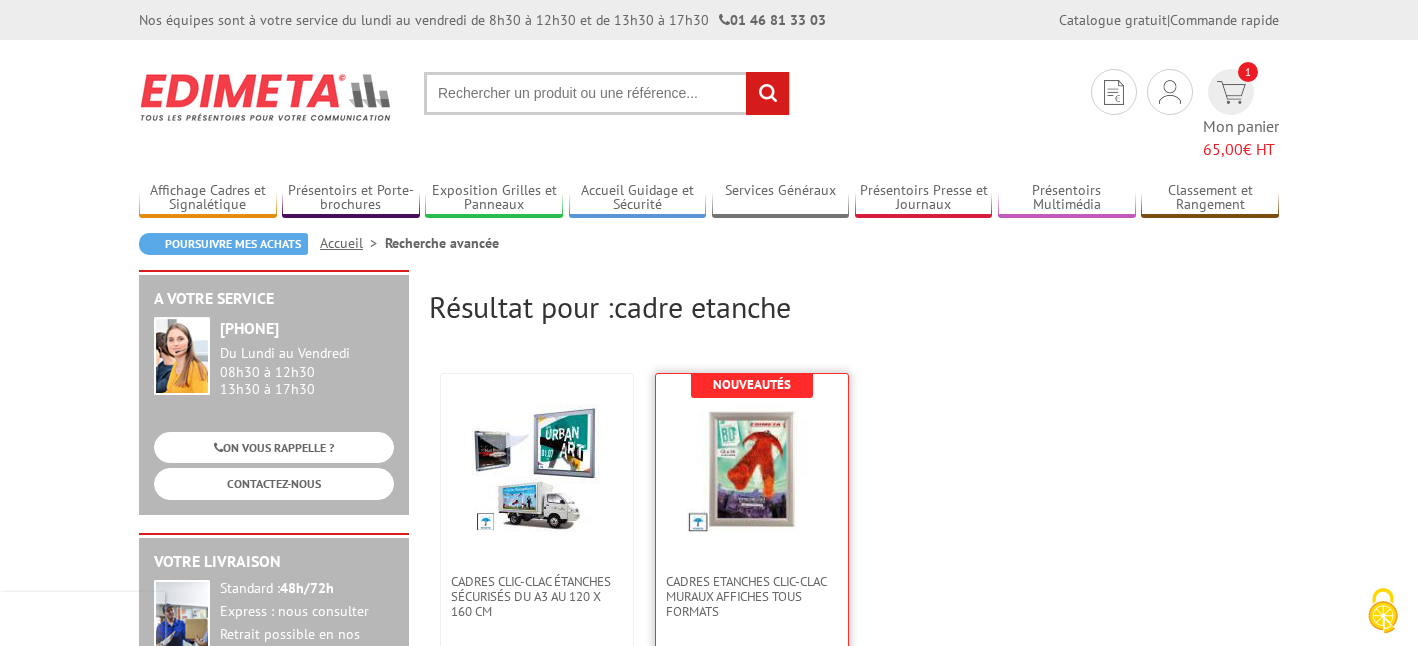 click at bounding box center [752, 469] 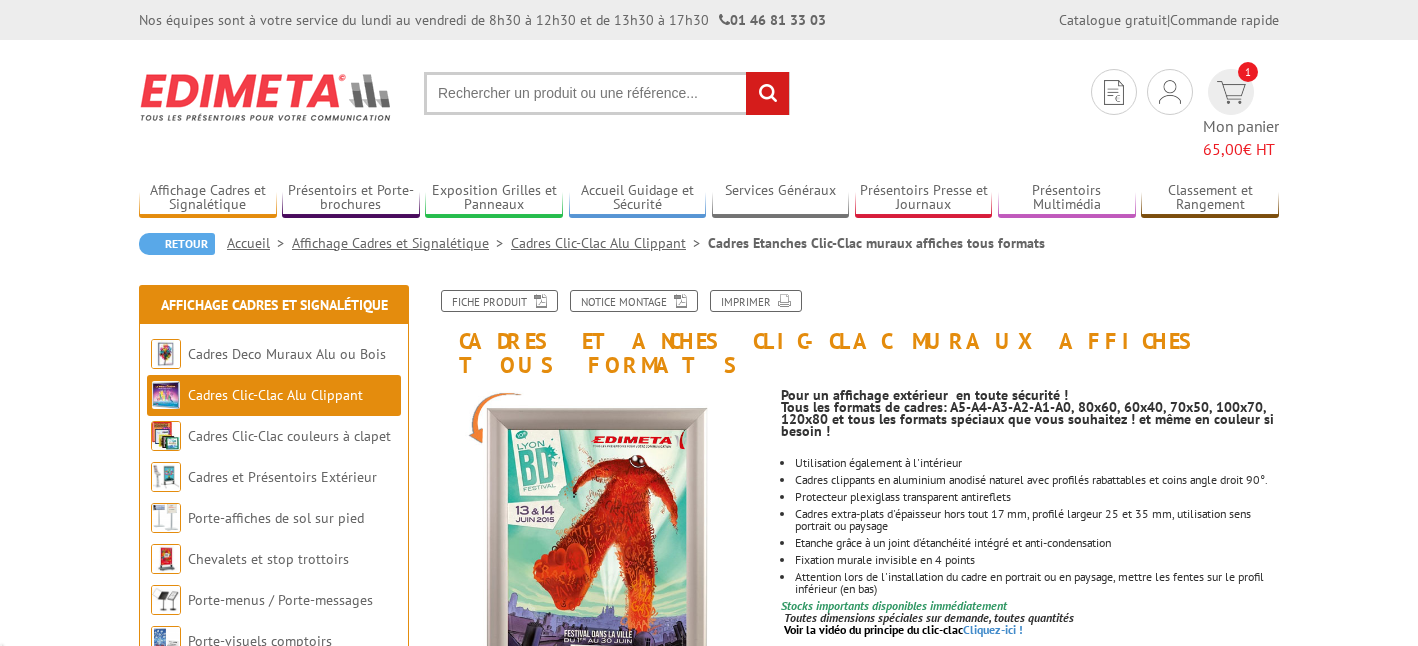 scroll, scrollTop: 0, scrollLeft: 0, axis: both 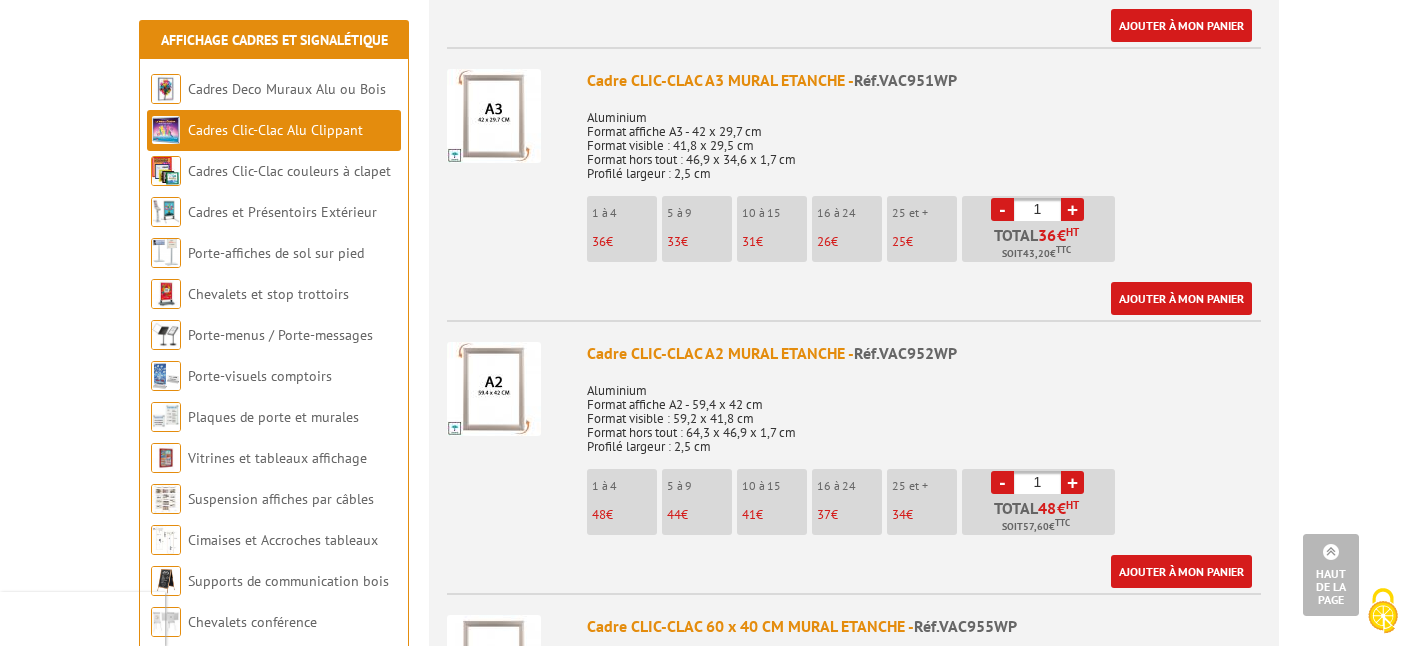 click on "+" at bounding box center [1072, 209] 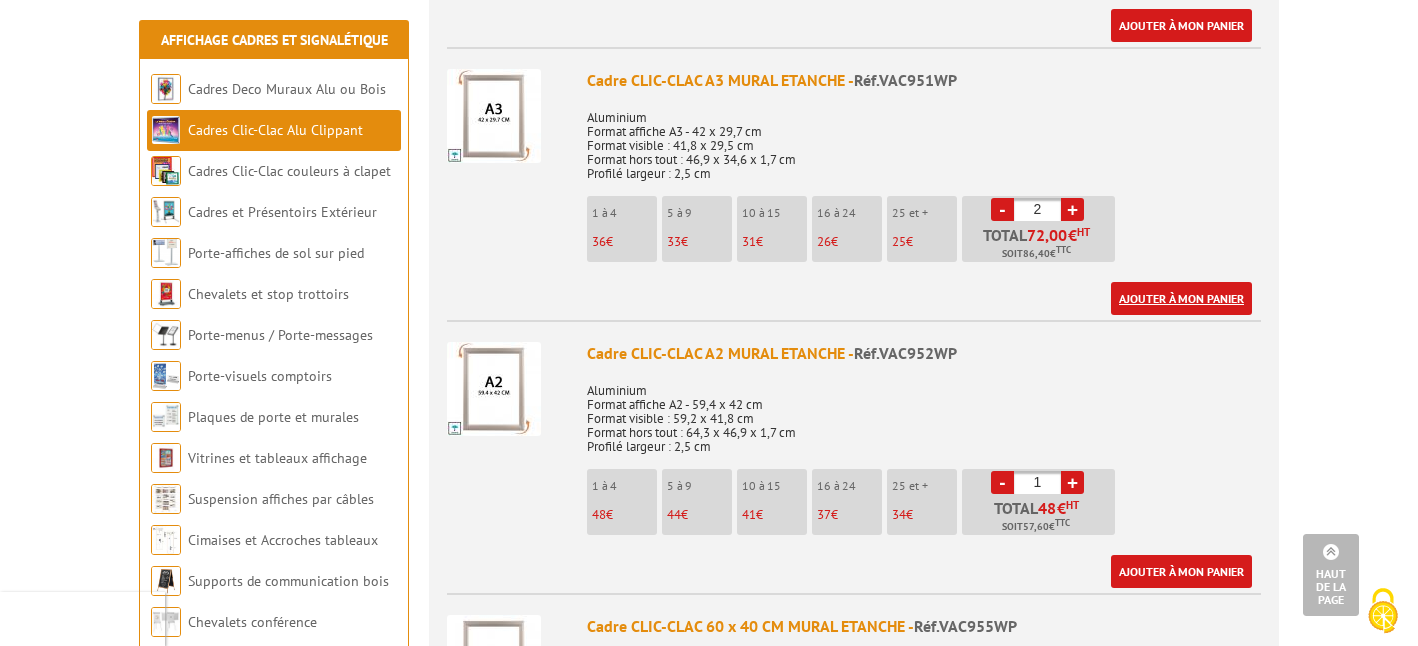 click on "Ajouter à mon panier" at bounding box center [1181, 298] 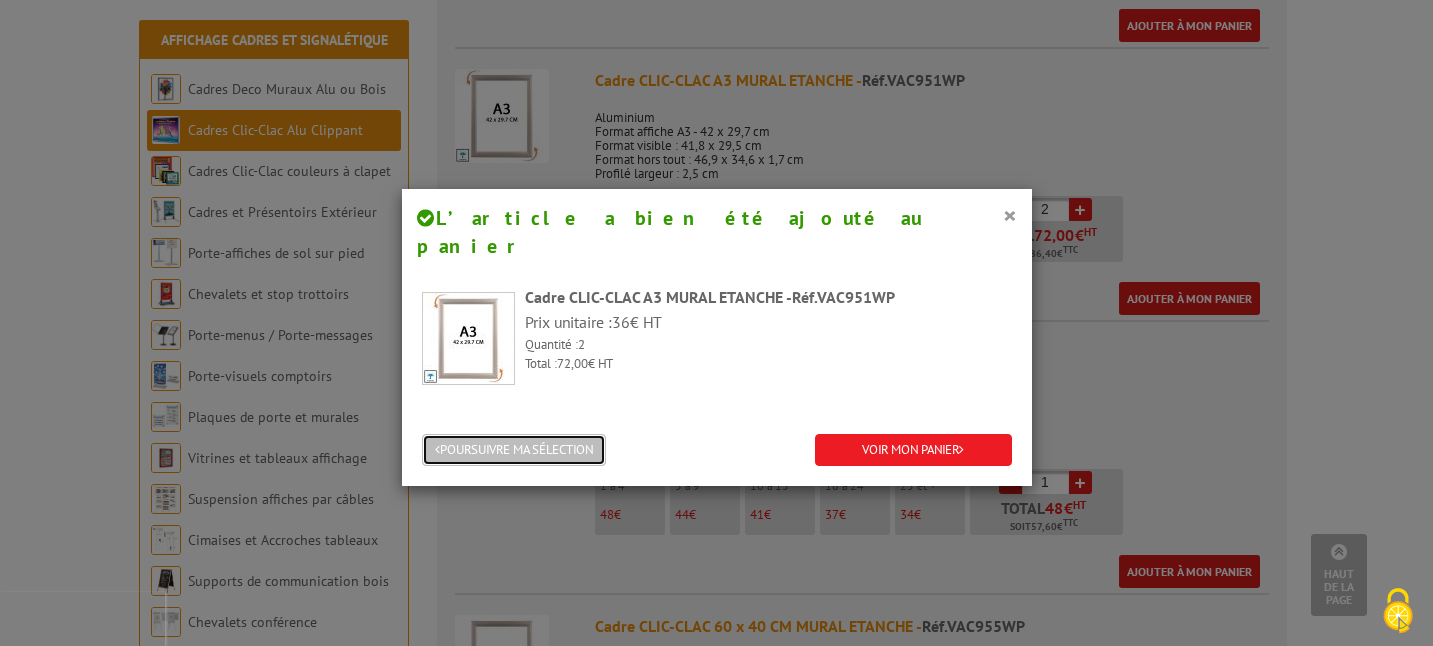 click on "POURSUIVRE MA SÉLECTION" at bounding box center [514, 450] 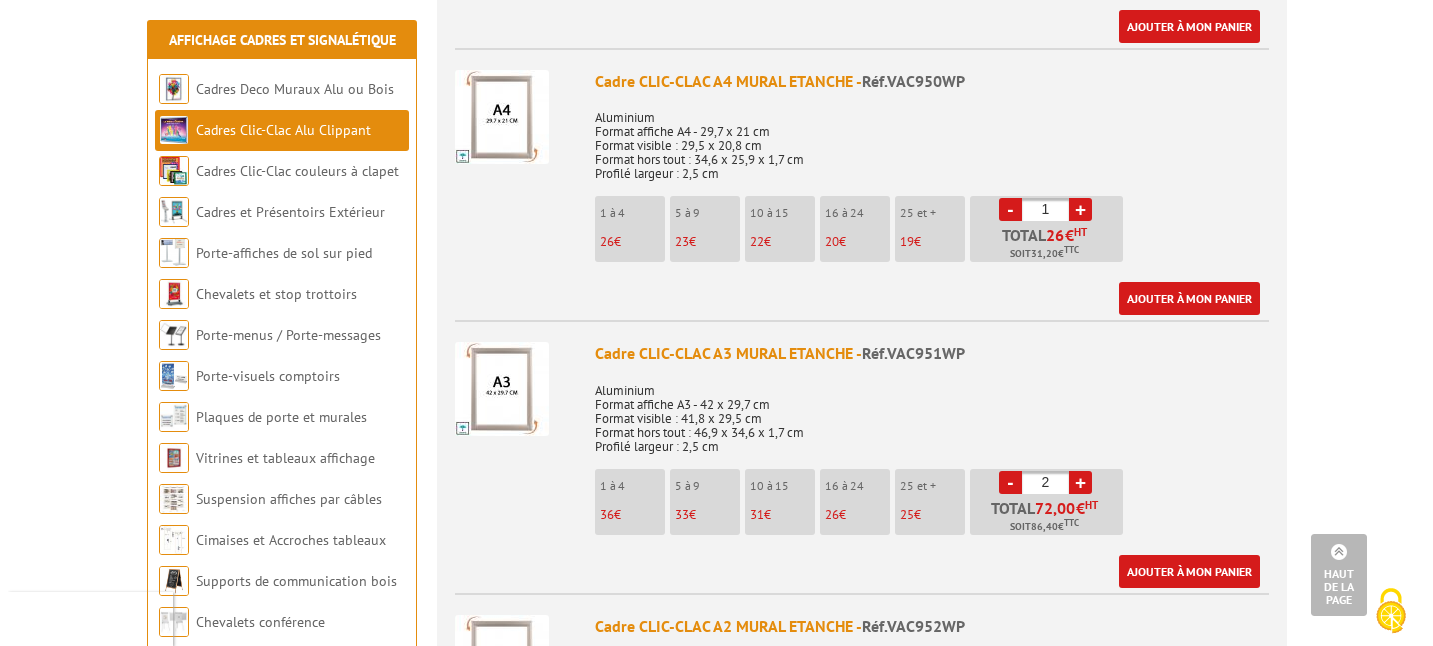 scroll, scrollTop: 1042, scrollLeft: 0, axis: vertical 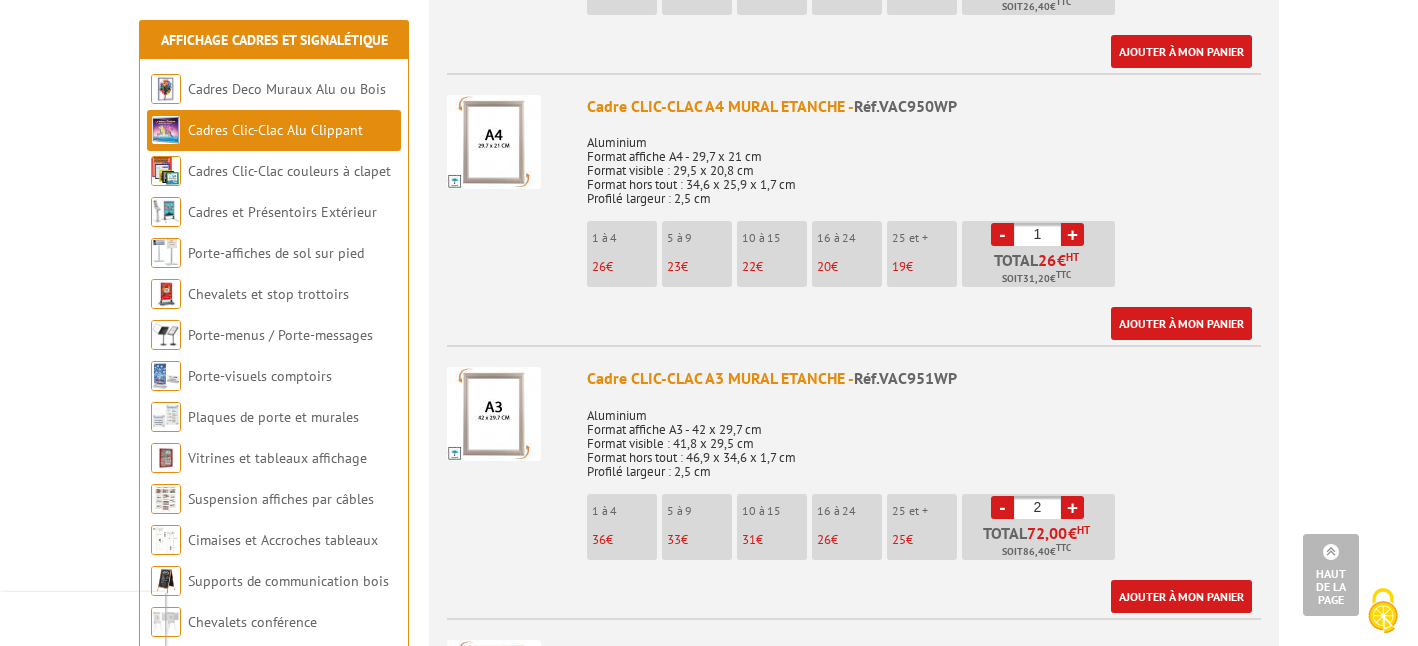 click on "+" at bounding box center [1072, 234] 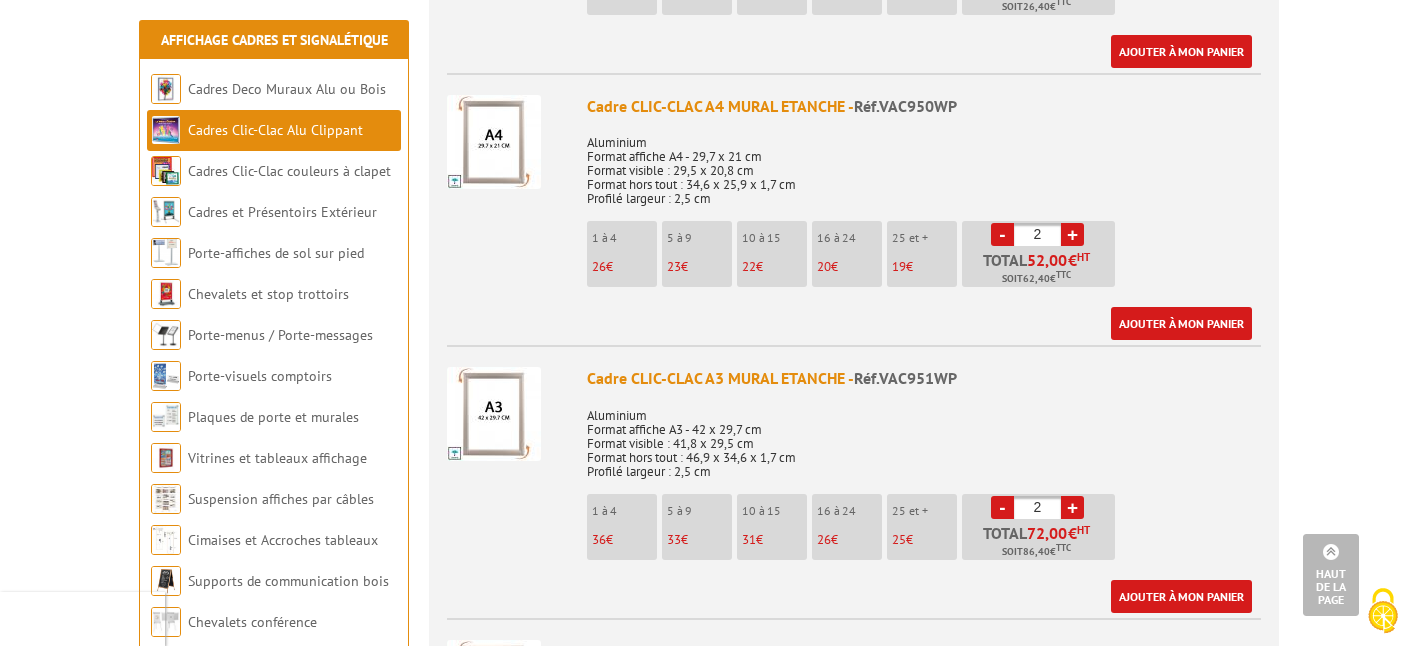 click on "+" at bounding box center (1072, 234) 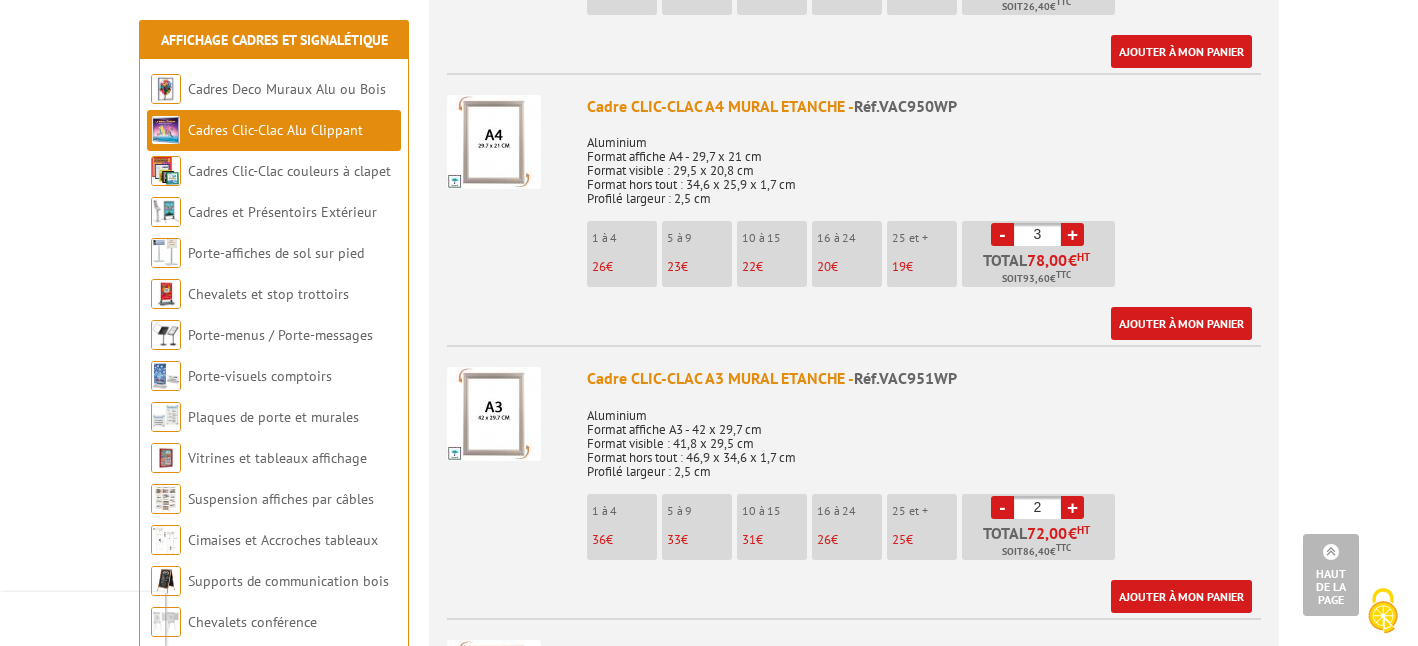 click on "+" at bounding box center (1072, 234) 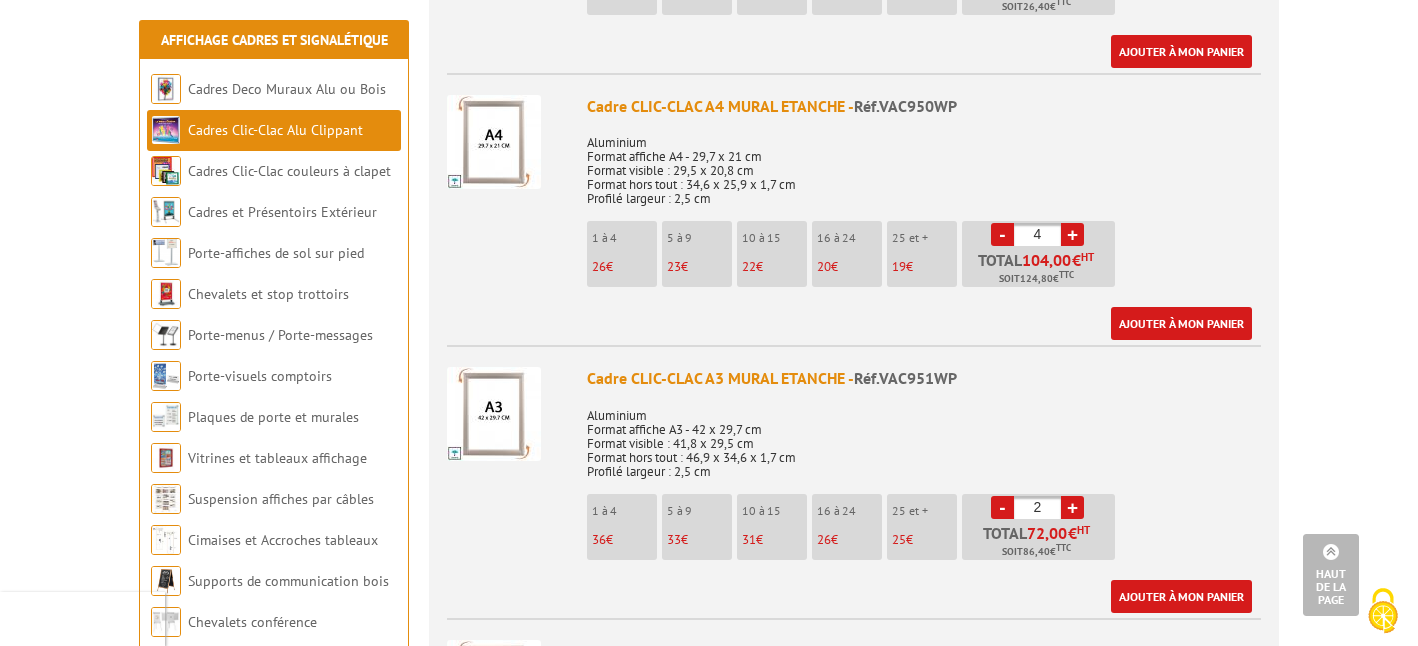 click on "+" at bounding box center [1072, 234] 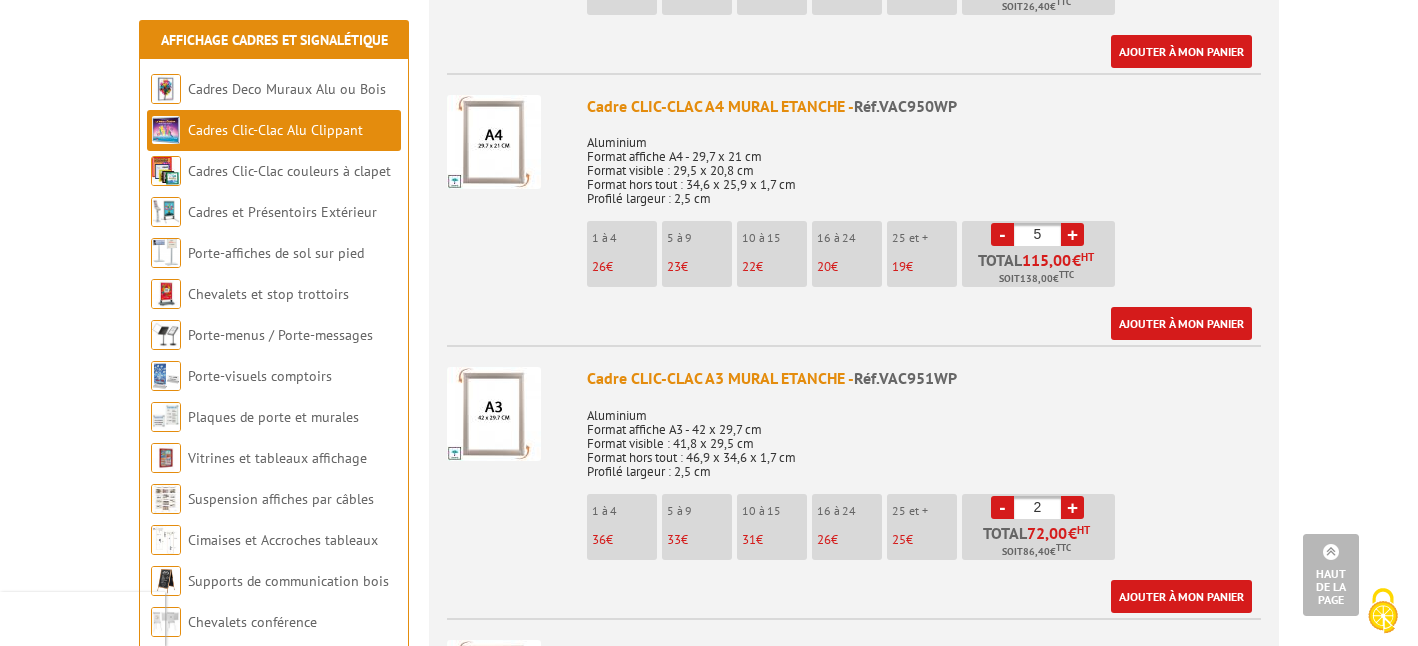 click on "+" at bounding box center (1072, 234) 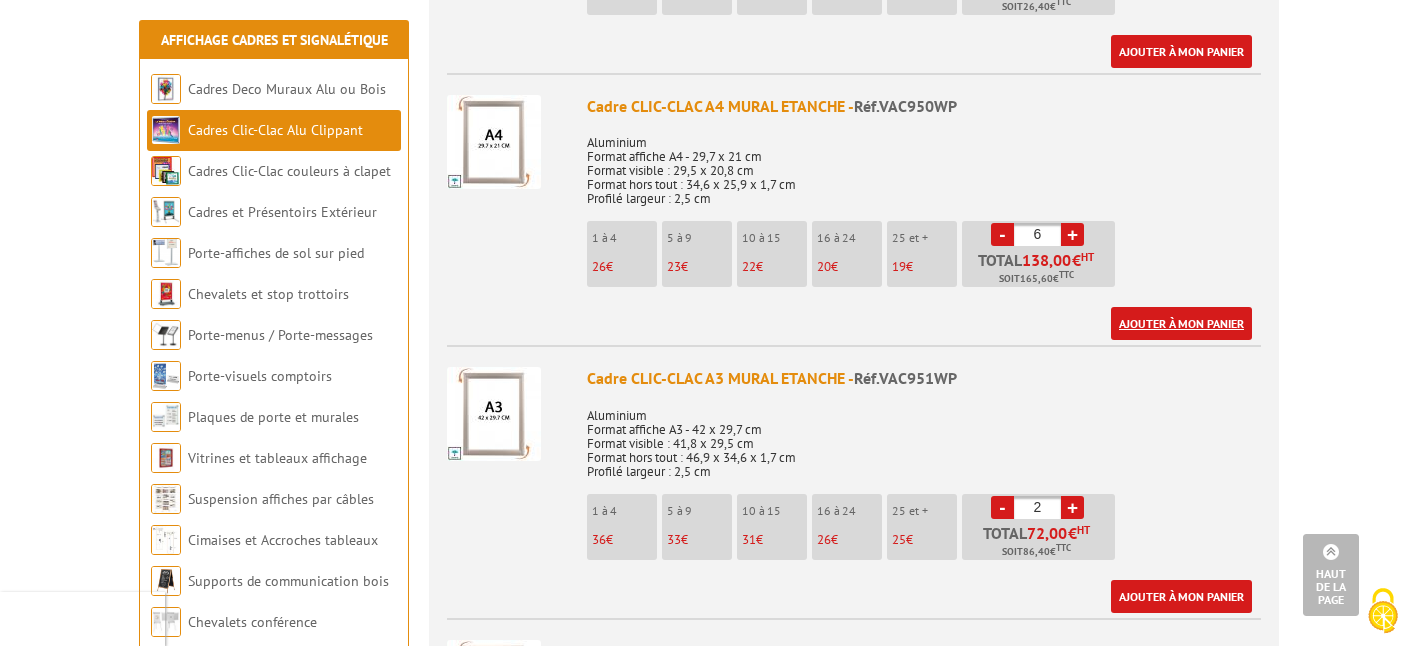 click on "Ajouter à mon panier" at bounding box center (1181, 323) 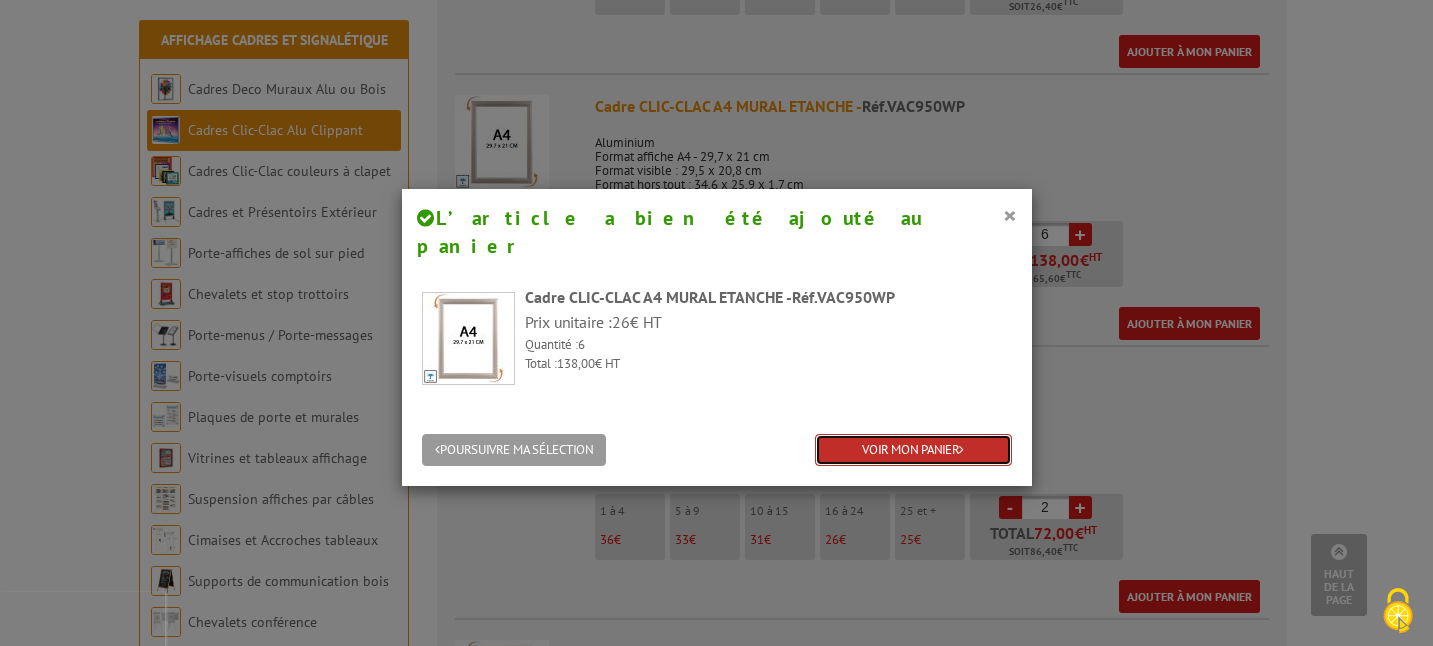 click on "VOIR MON PANIER" at bounding box center (913, 450) 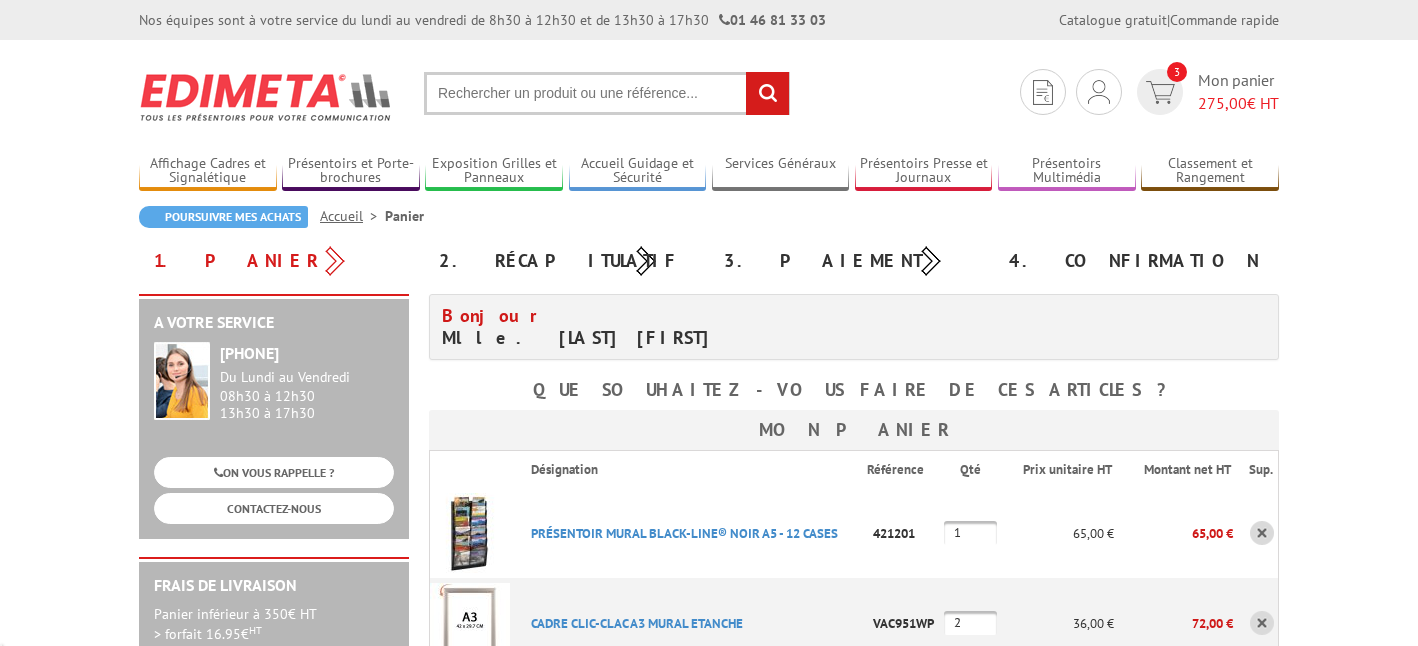 scroll, scrollTop: 0, scrollLeft: 0, axis: both 